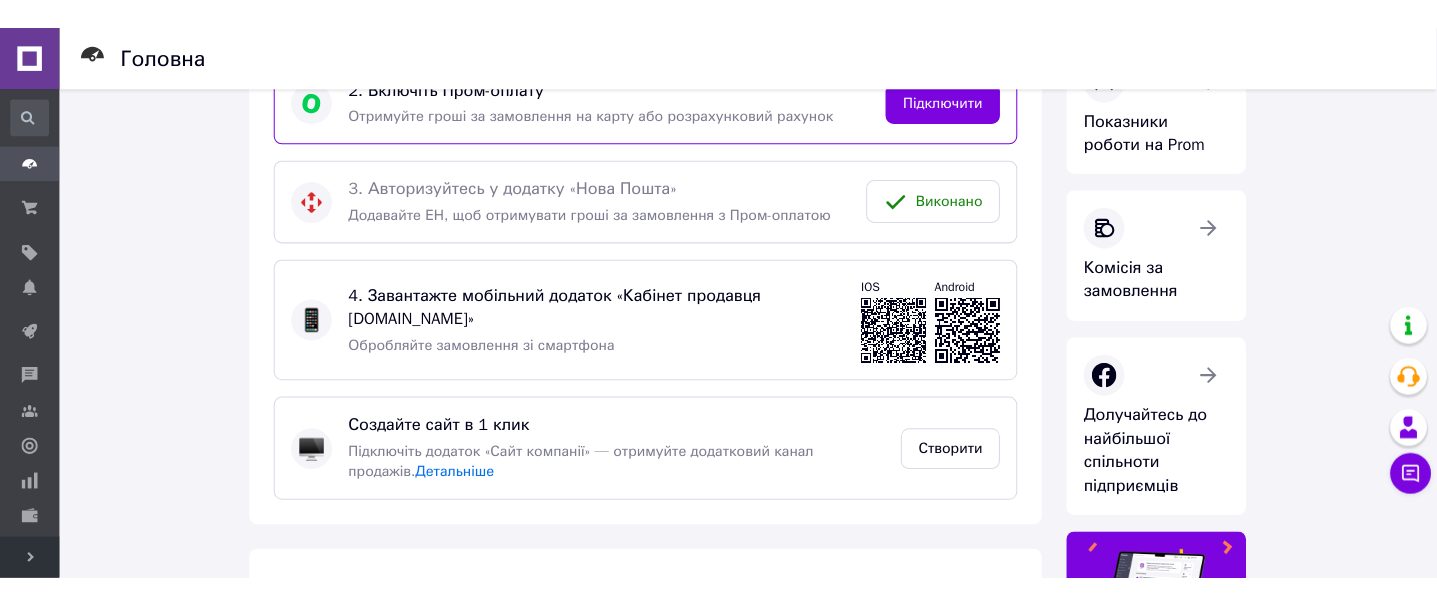 scroll, scrollTop: 0, scrollLeft: 0, axis: both 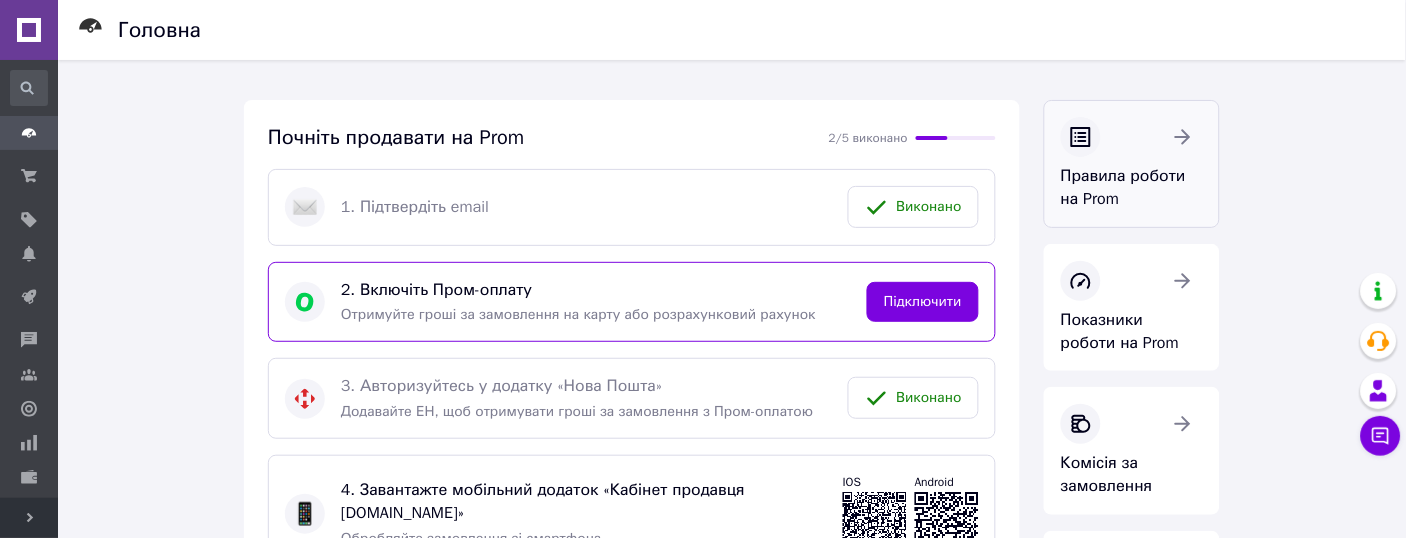 click 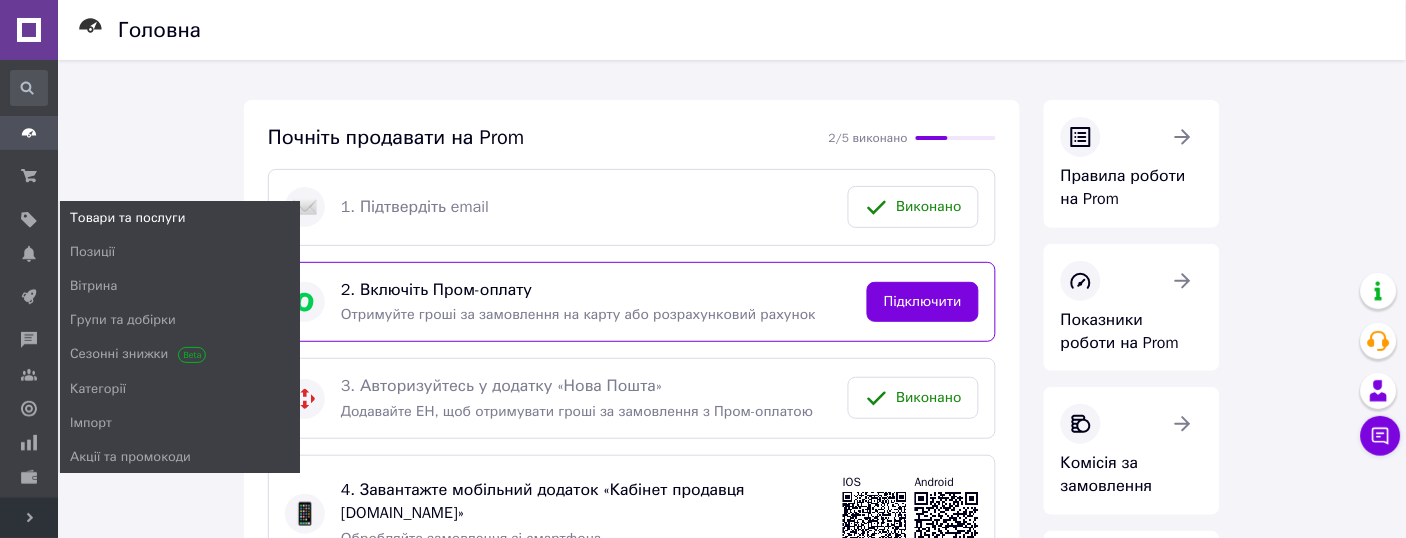 click on "Товари та послуги" at bounding box center [127, 218] 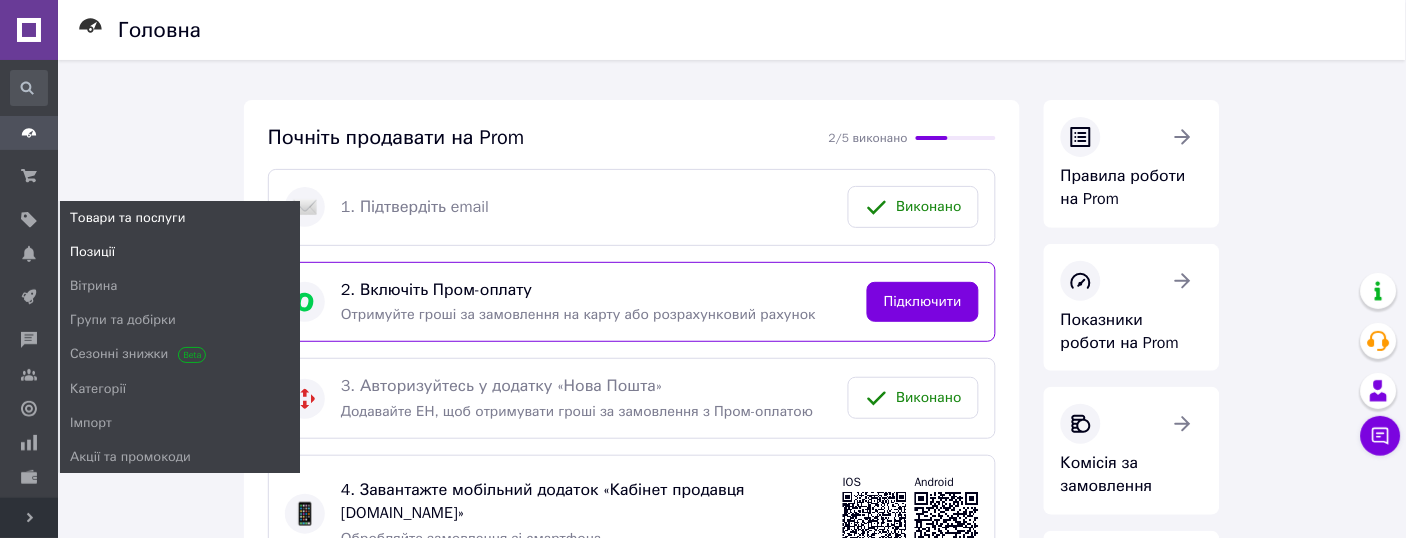 click on "Позиції" at bounding box center [92, 252] 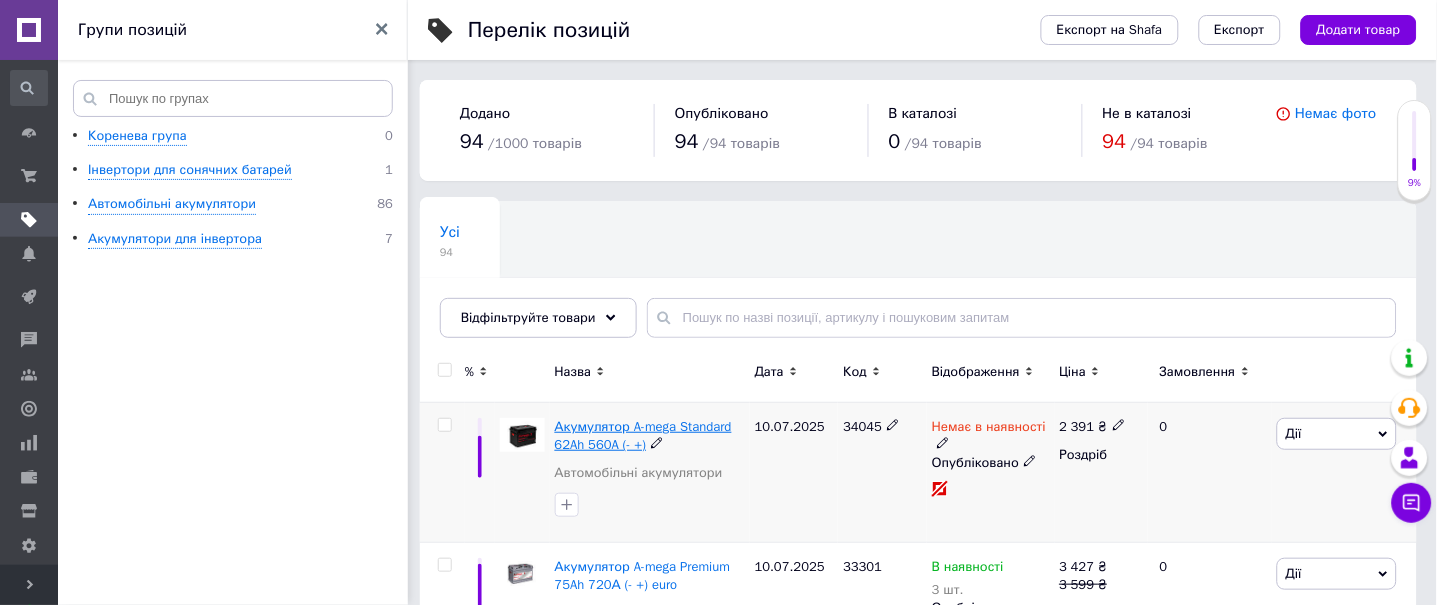 click on "Акумулятор A-mega Standard 62Ah 560A (- +)" at bounding box center (643, 435) 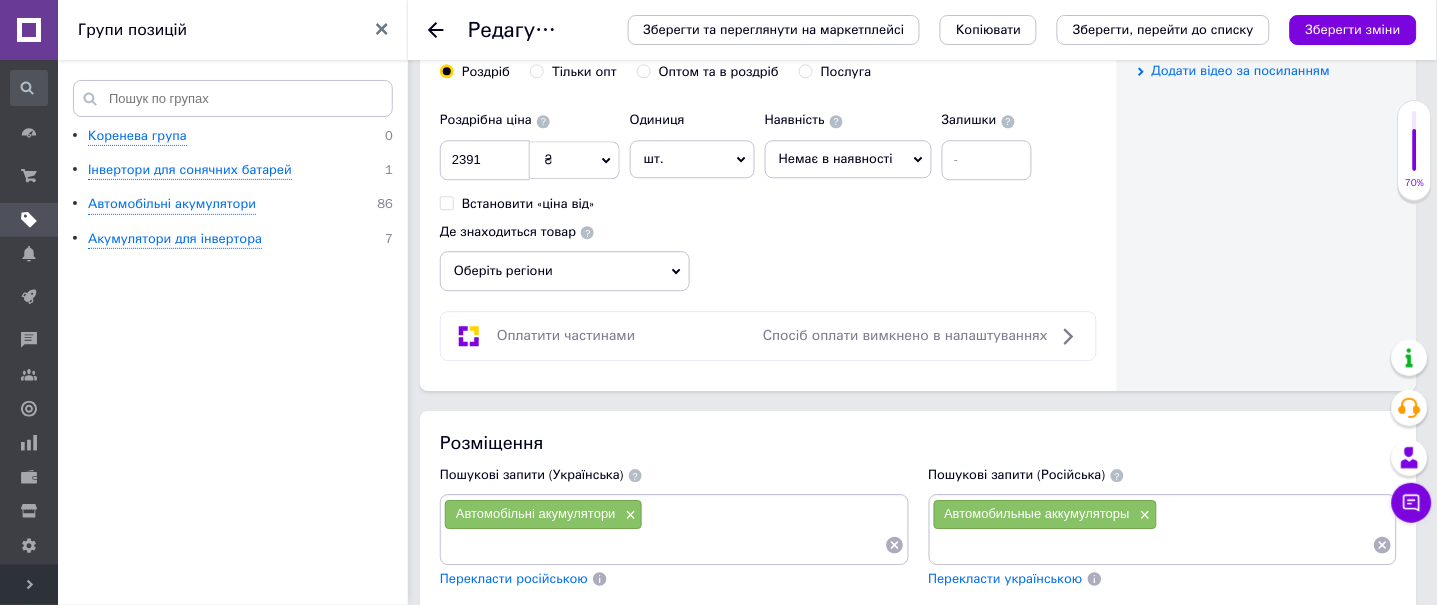 scroll, scrollTop: 1200, scrollLeft: 0, axis: vertical 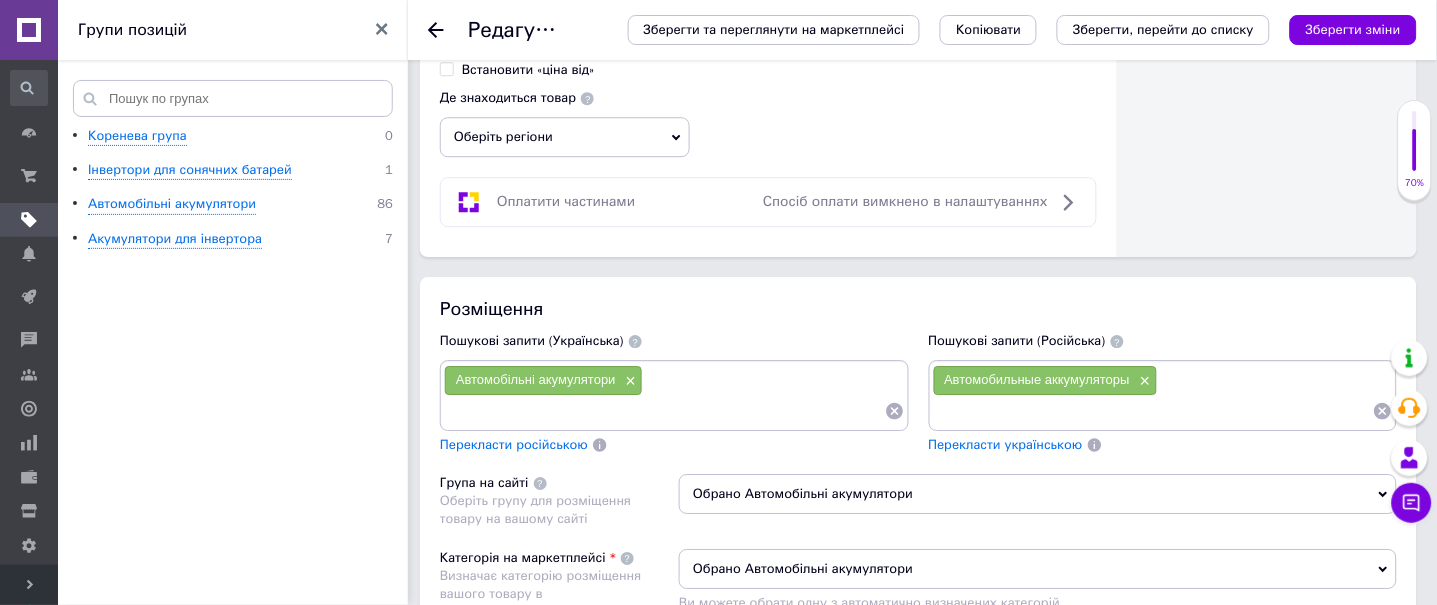 click on "Оберіть регіони" at bounding box center [565, 137] 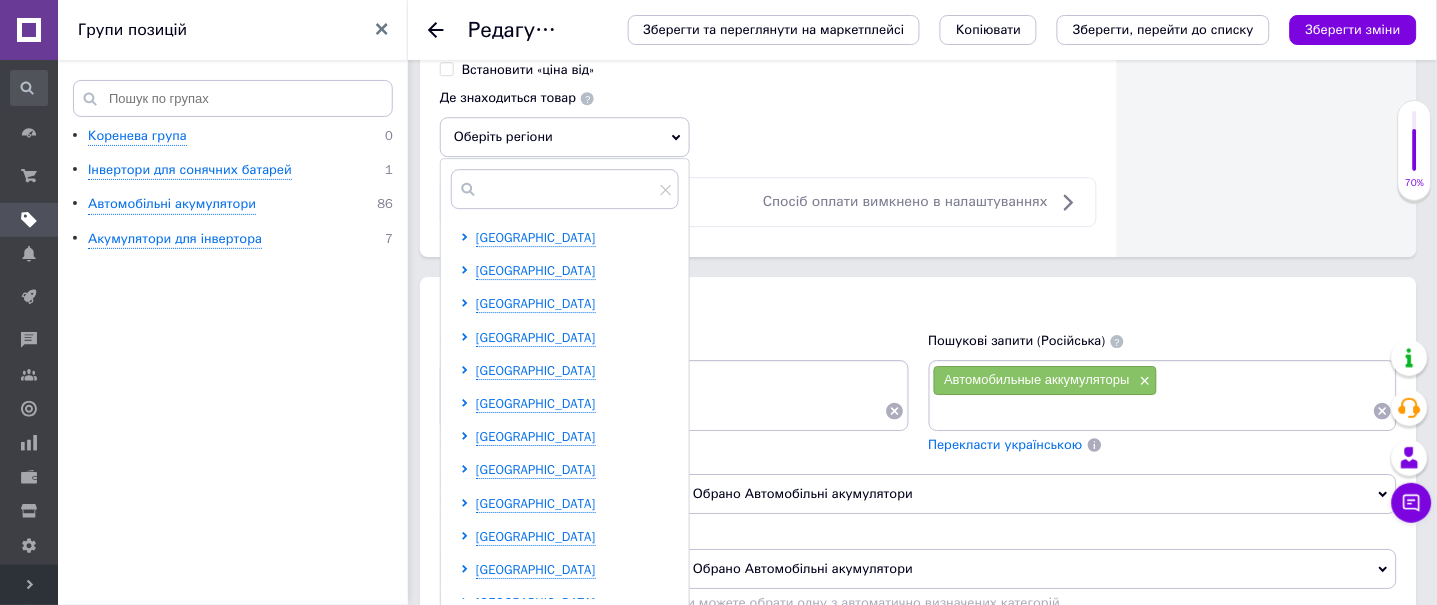 click on "Роздрібна ціна 2391 ₴ $ EUR CHF GBP ¥ PLN ₸ MDL HUF KGS CNY TRY KRW lei Встановити «ціна від» Одиниця шт. Популярне комплект упаковка кв.м пара м кг пог.м послуга т а автоцистерна ампула б балон банка блістер бобіна бочка [PERSON_NAME] бухта в ват виїзд відро г г га година гр/кв.м гігакалорія д дав два місяці день доба доза є єврокуб з зміна к кВт каністра карат кв.дм кв.м кв.см кв.фут квартал кг кг/кв.м км колесо комплект коробка куб.дм куб.м л л лист м м мВт мл мм моток місяць мішок н набір номер о об'єкт од. п палетомісце пара партія пач пог.м послуга посівна одиниця птахомісце півроку пігулка" at bounding box center (768, 62) 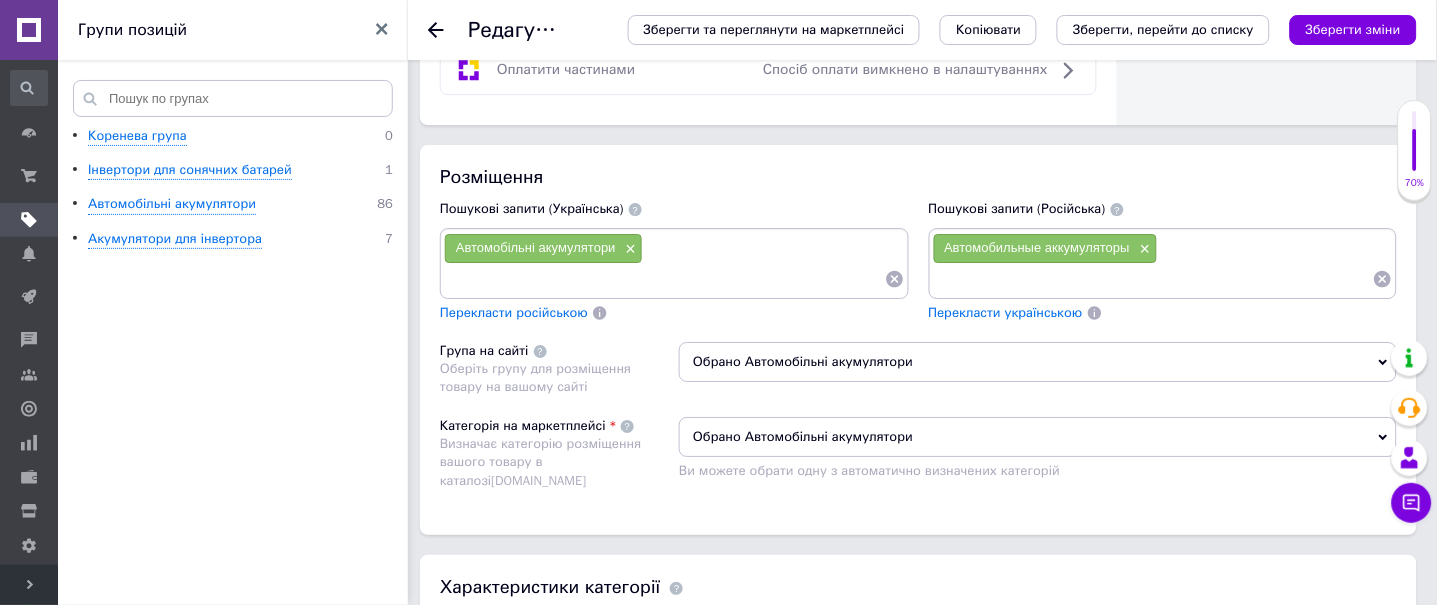 scroll, scrollTop: 1751, scrollLeft: 0, axis: vertical 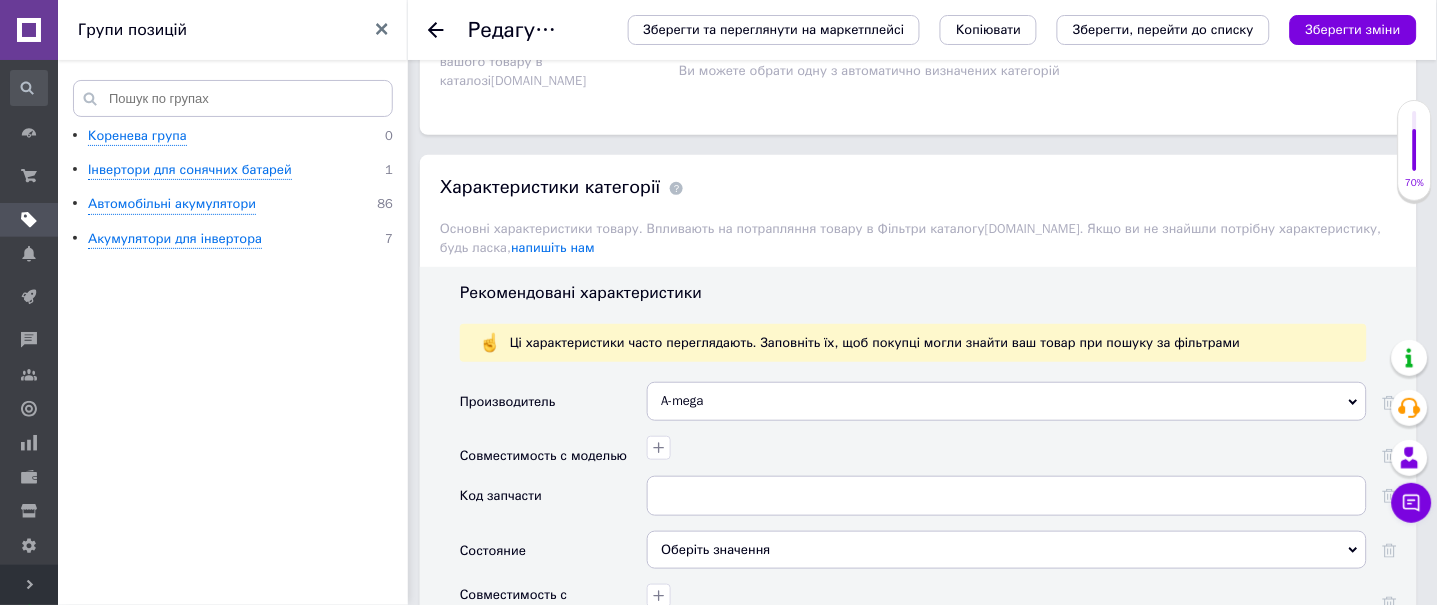 click 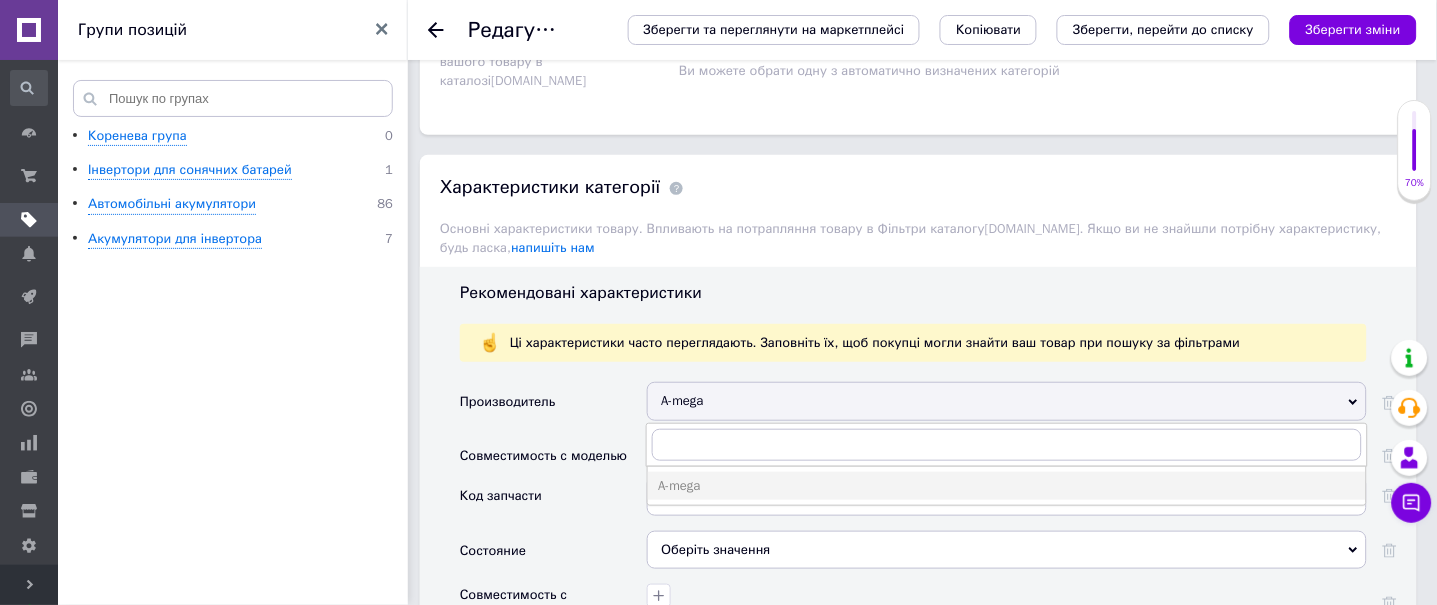 click 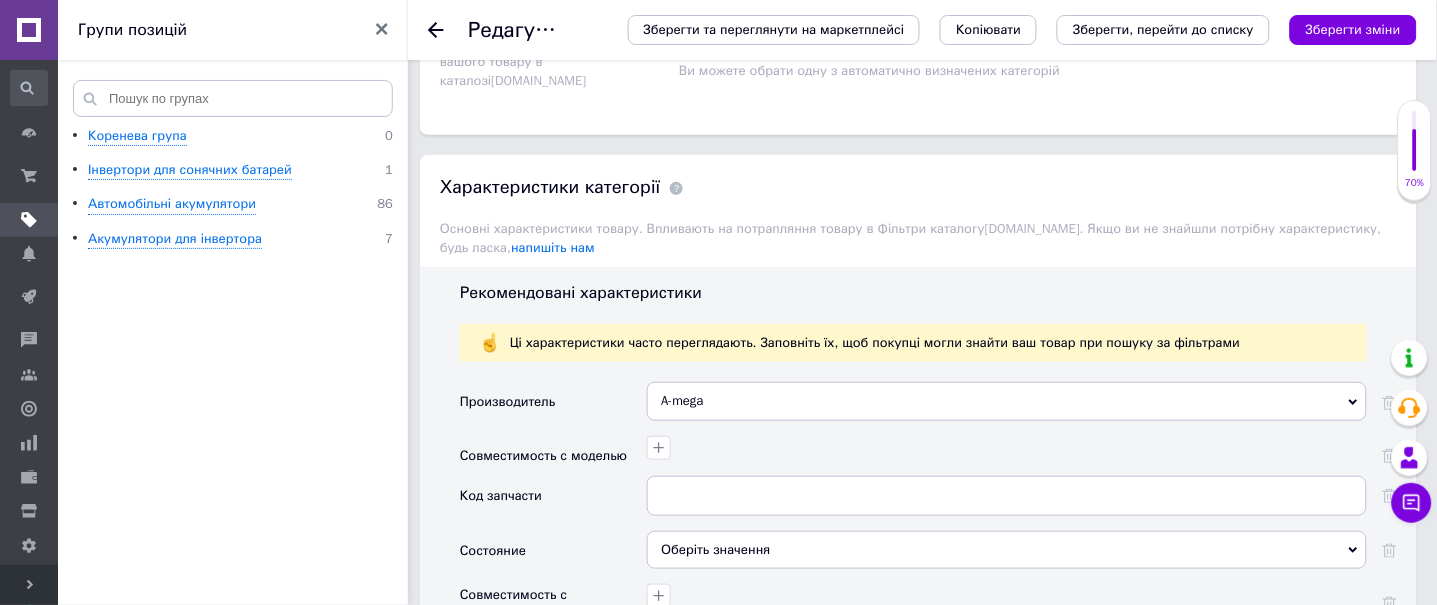 scroll, scrollTop: 1884, scrollLeft: 0, axis: vertical 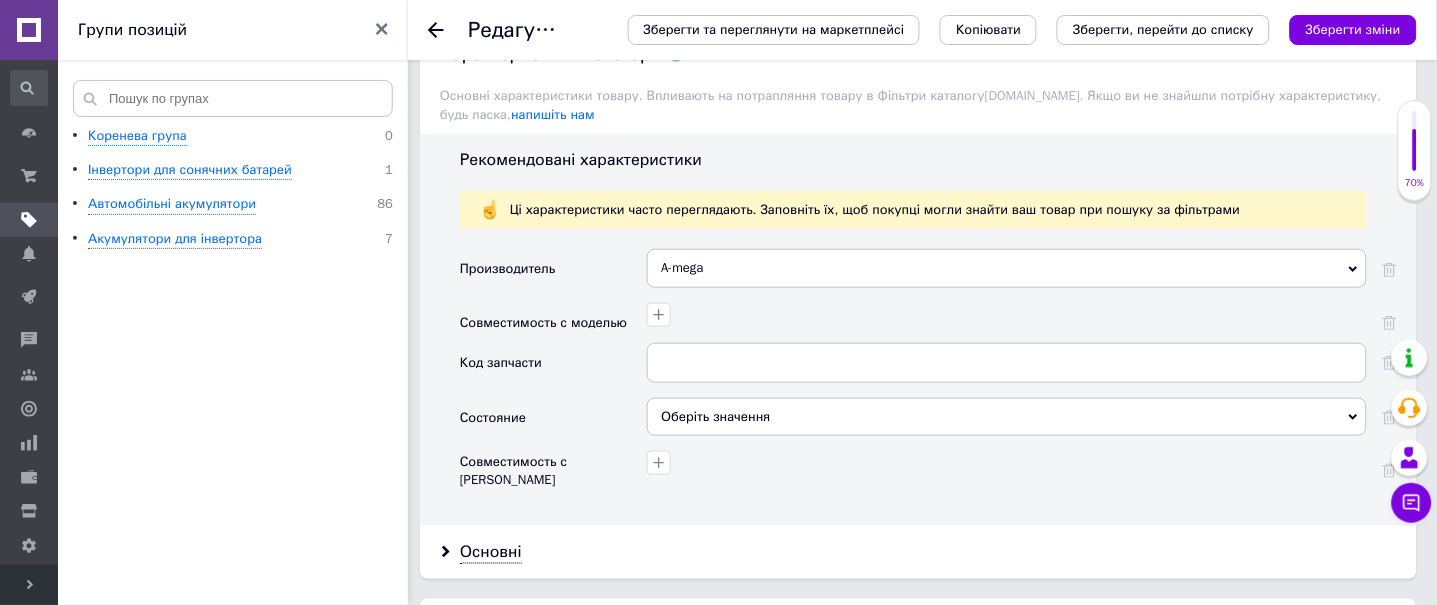 click 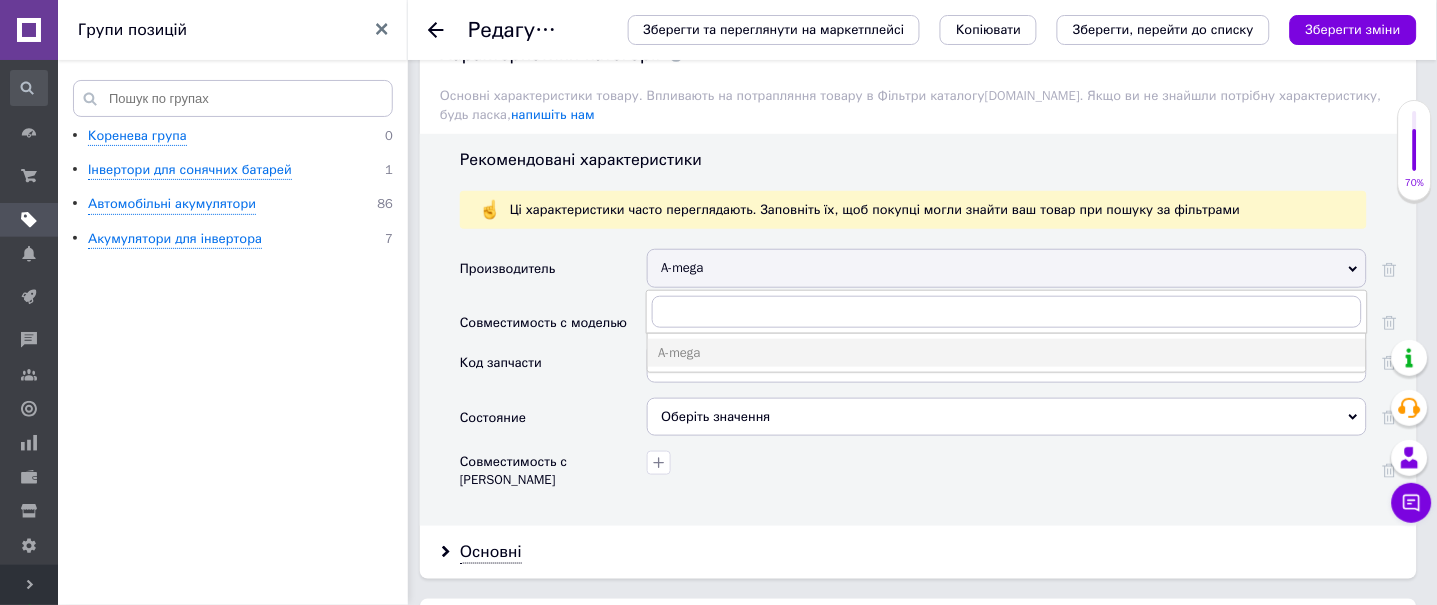 click 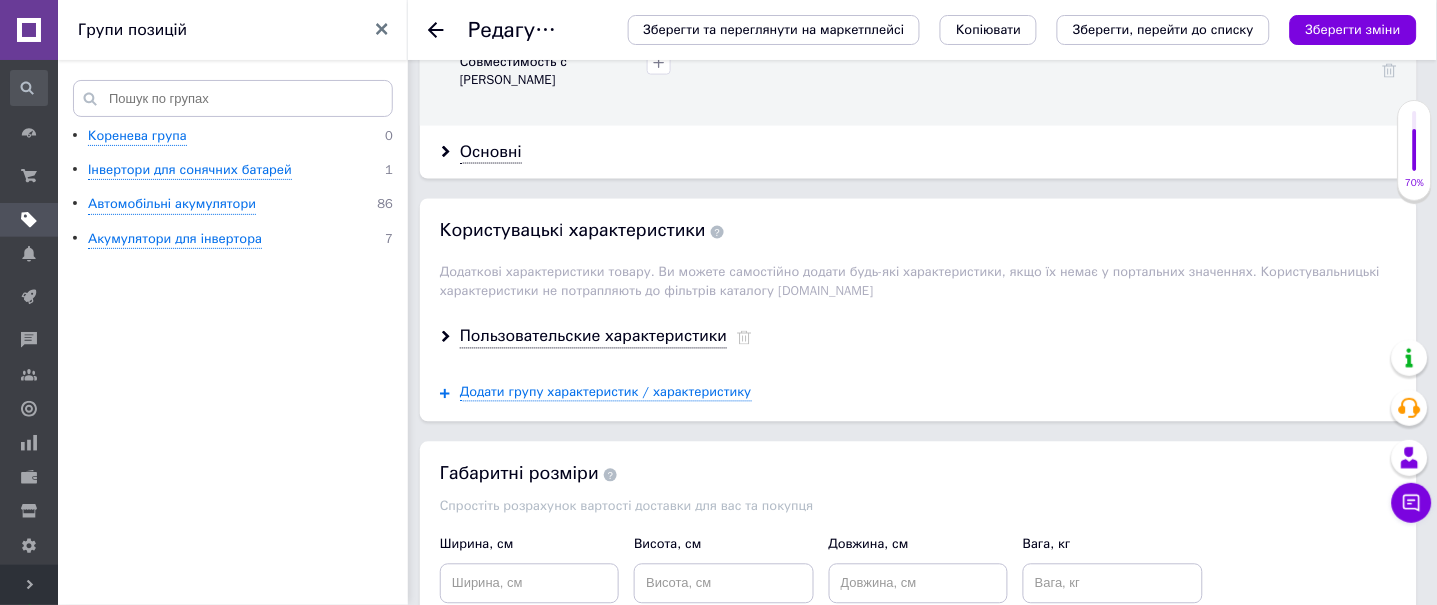 scroll, scrollTop: 2418, scrollLeft: 0, axis: vertical 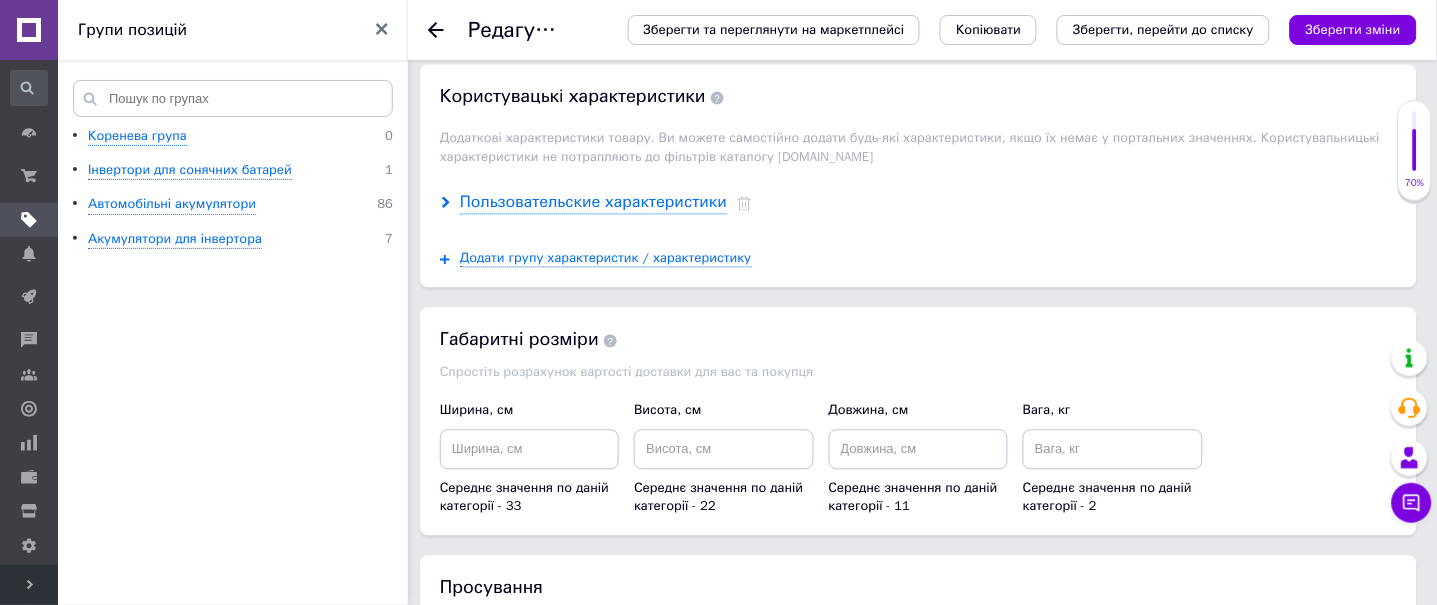 click on "Пользовательские характеристики" at bounding box center (593, 203) 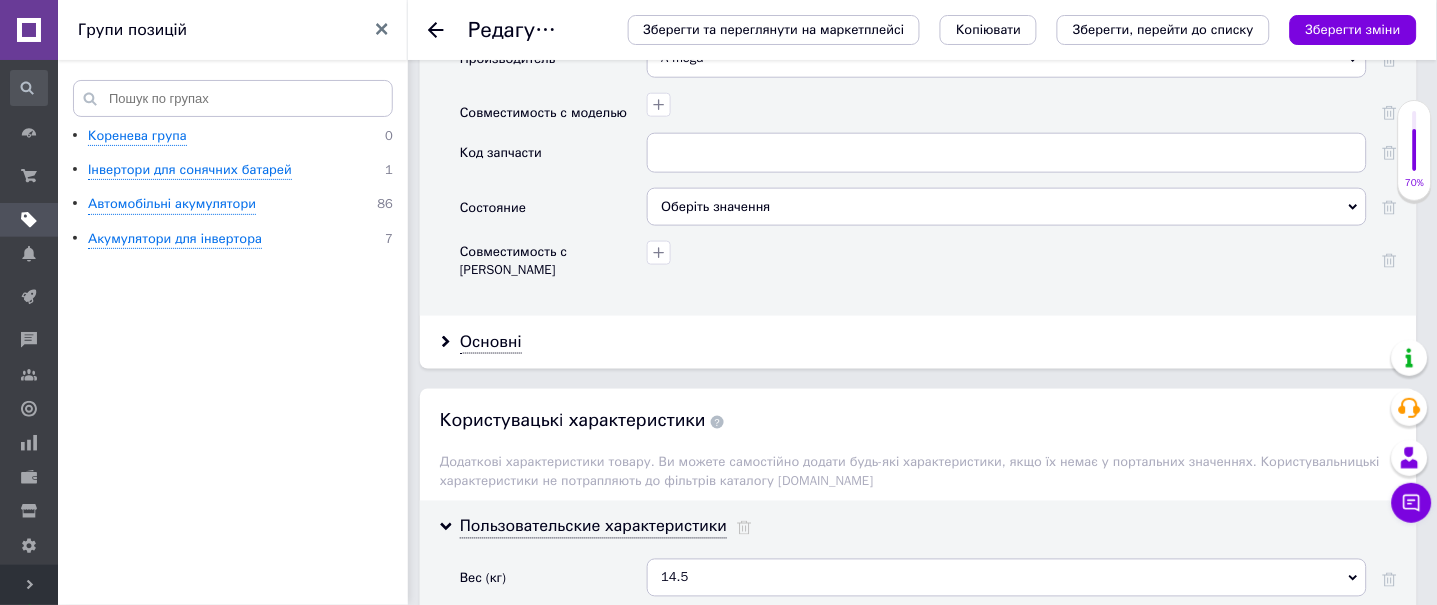 scroll, scrollTop: 1961, scrollLeft: 0, axis: vertical 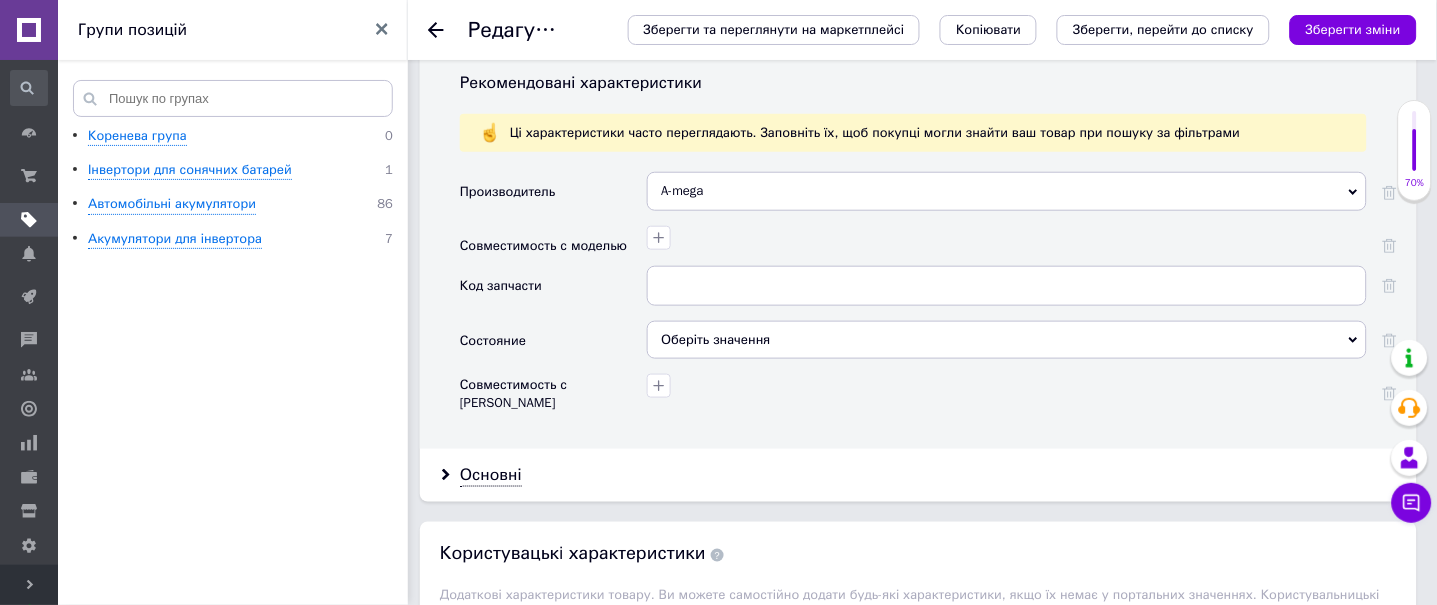 click on "A-mega" at bounding box center [1007, 191] 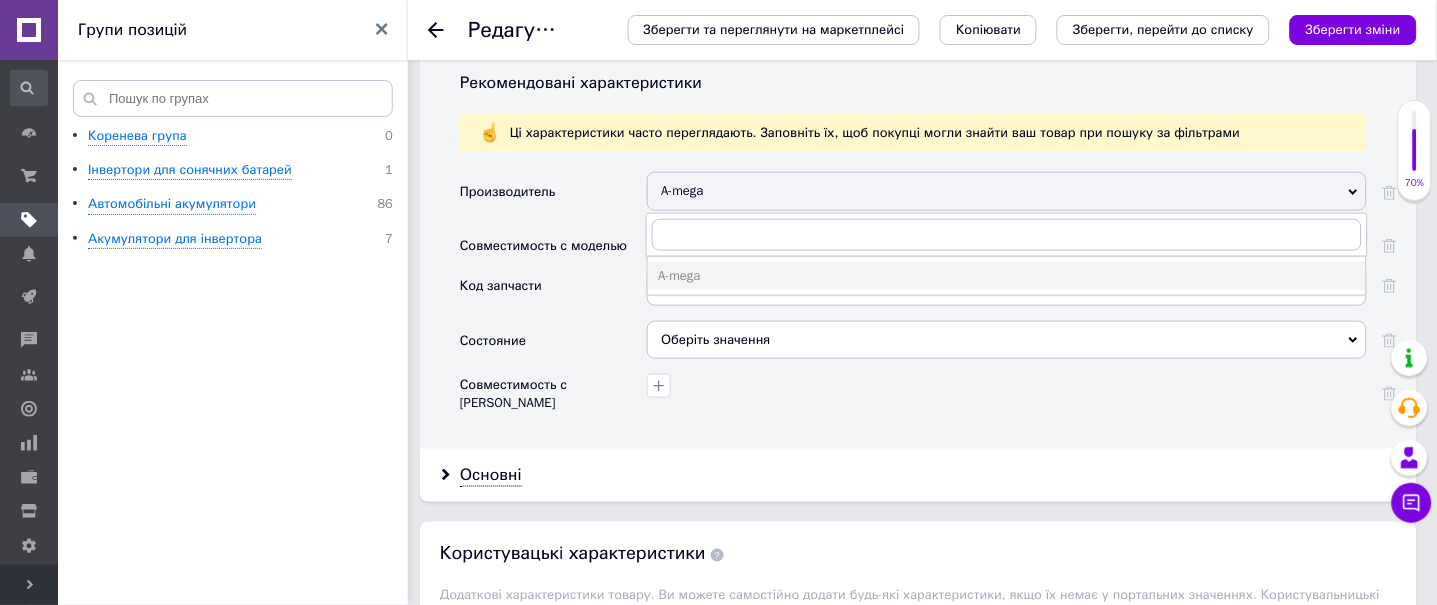 click 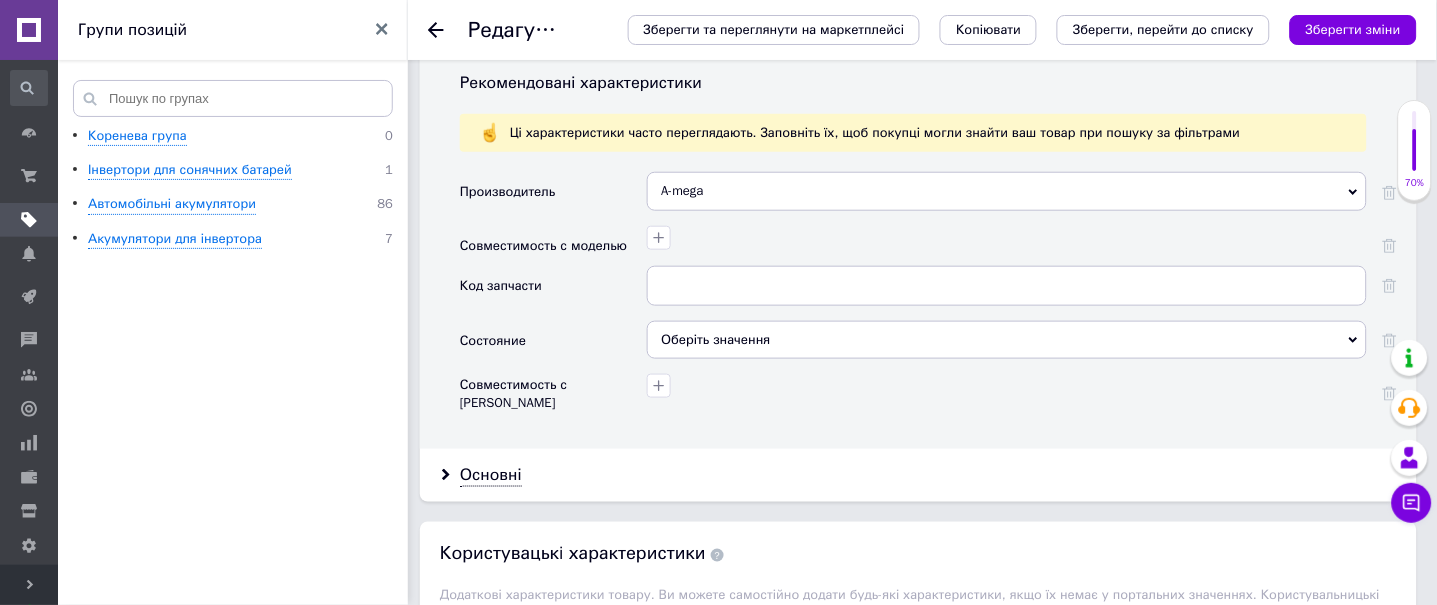click on "A-mega" at bounding box center (1007, 191) 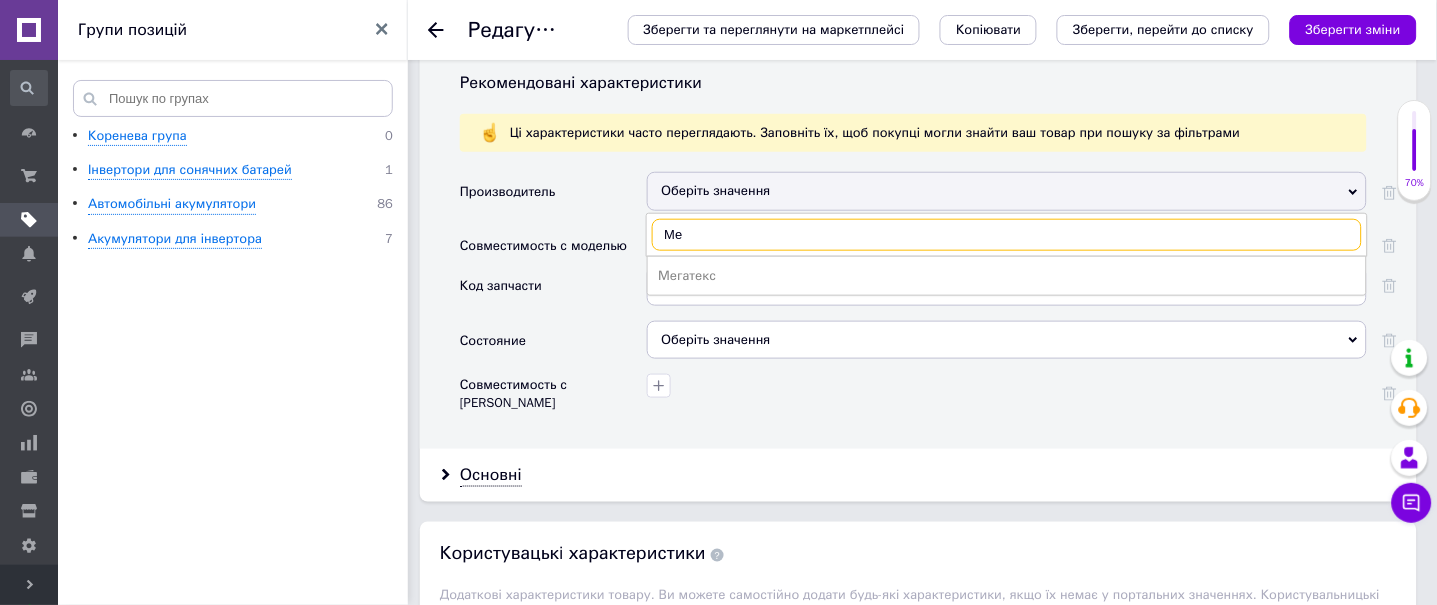 type on "М" 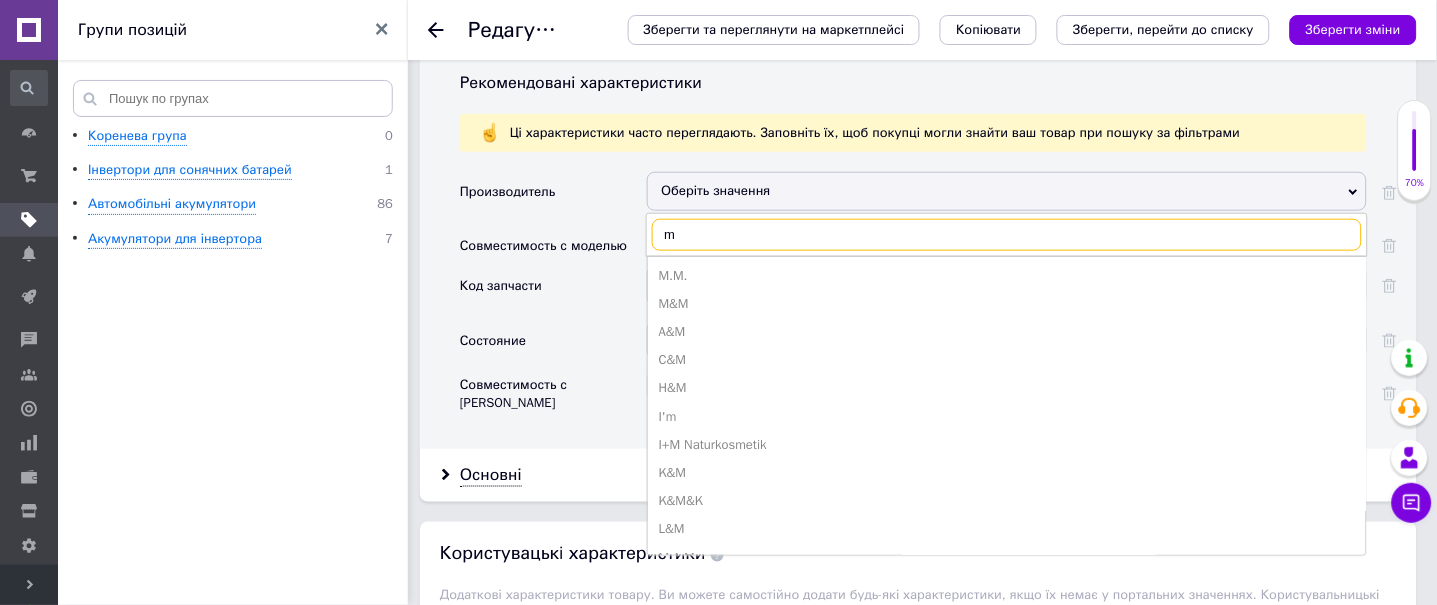 type on "me" 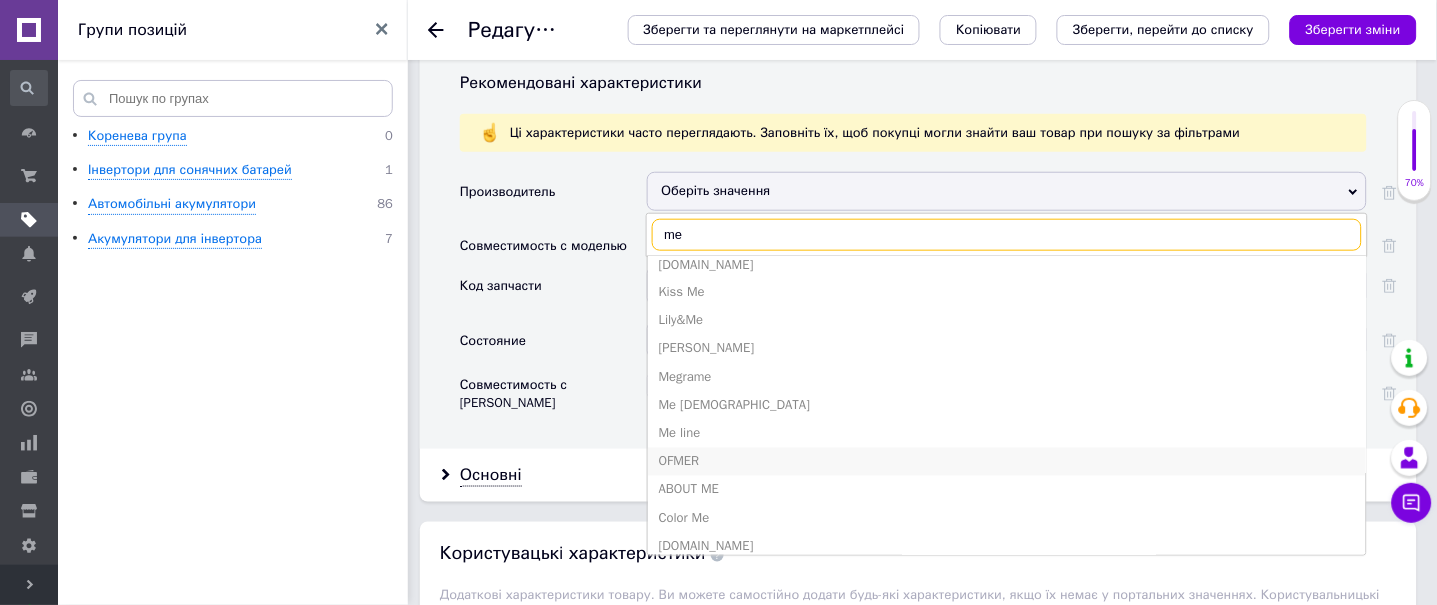 scroll, scrollTop: 1122, scrollLeft: 0, axis: vertical 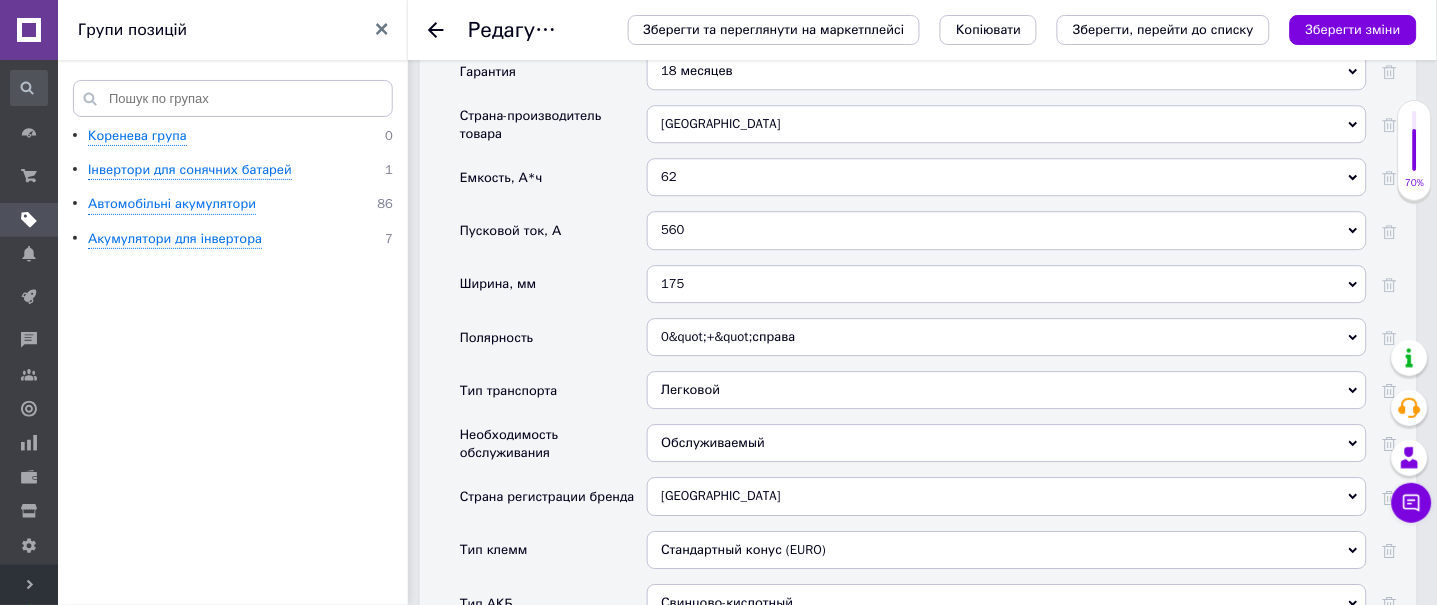 click 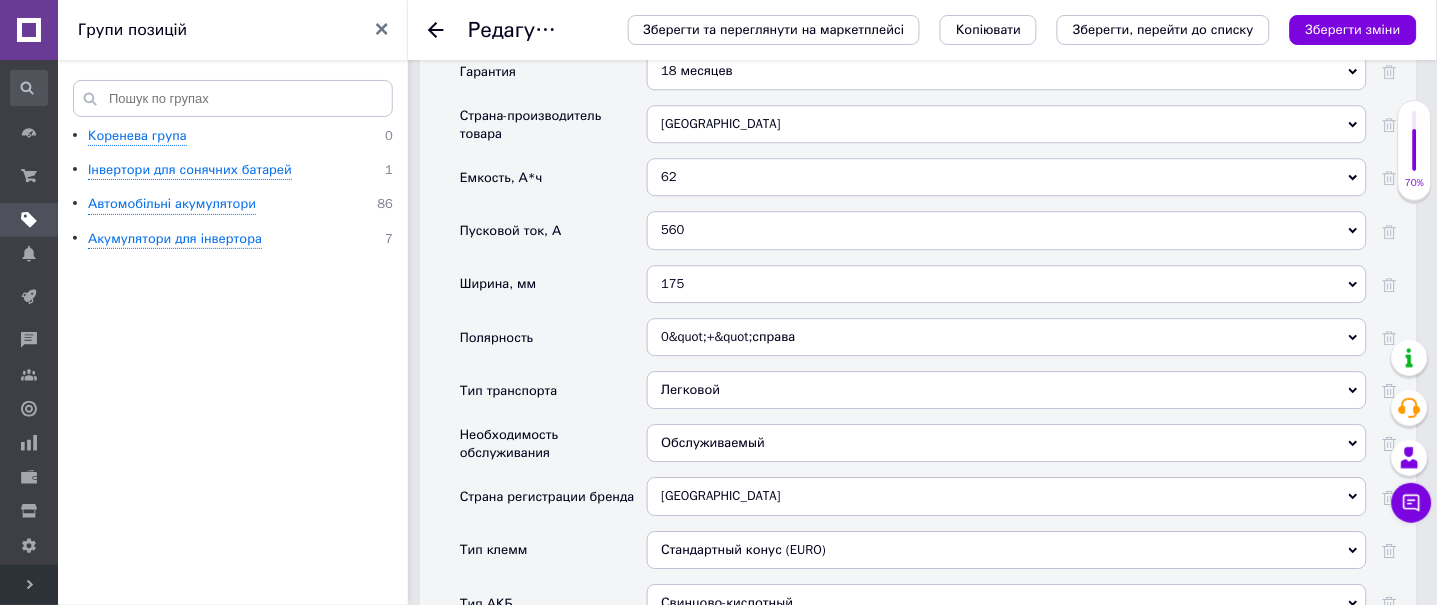 drag, startPoint x: 293, startPoint y: 340, endPoint x: 309, endPoint y: 328, distance: 20 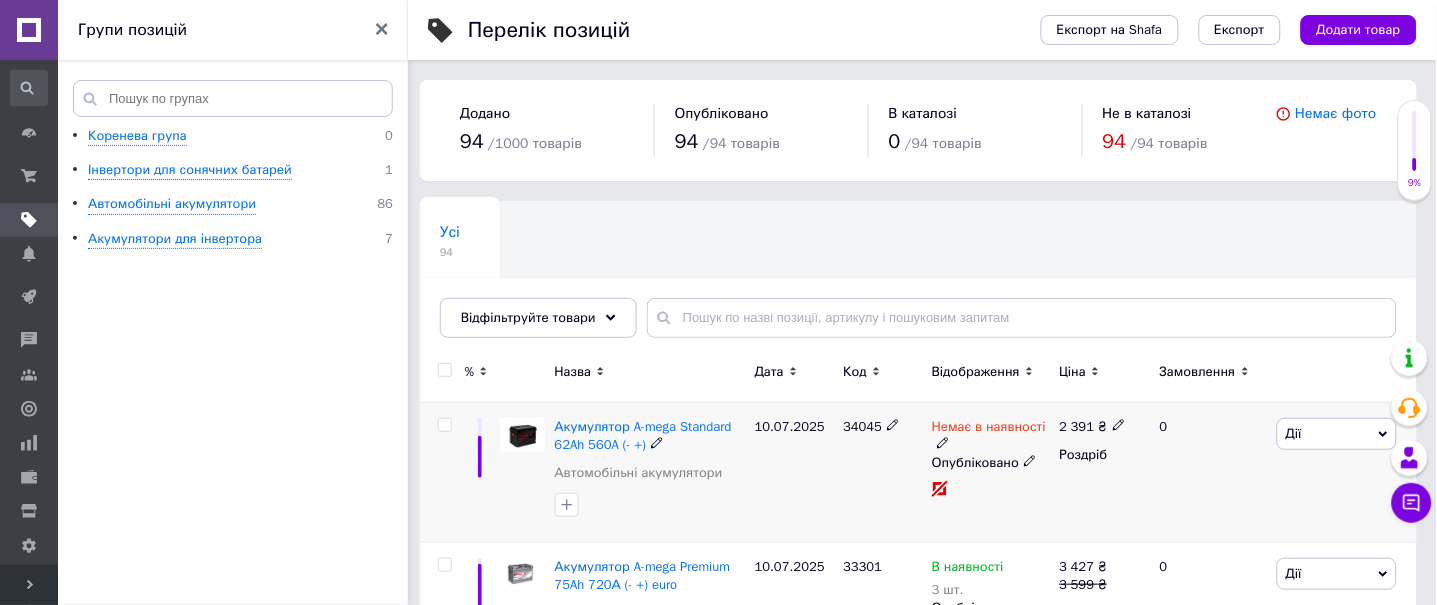 scroll, scrollTop: 266, scrollLeft: 0, axis: vertical 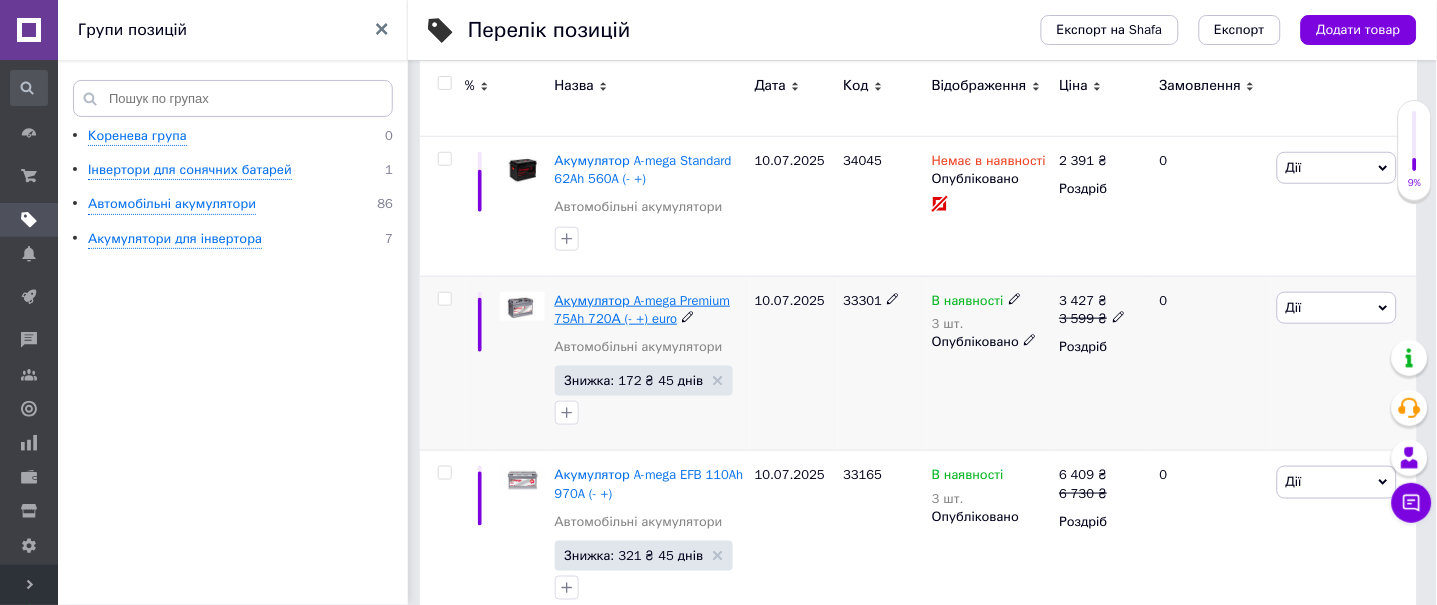 click on "Акумулятор A-mega Premium 75Ah 720А (- +) euro" at bounding box center [643, 309] 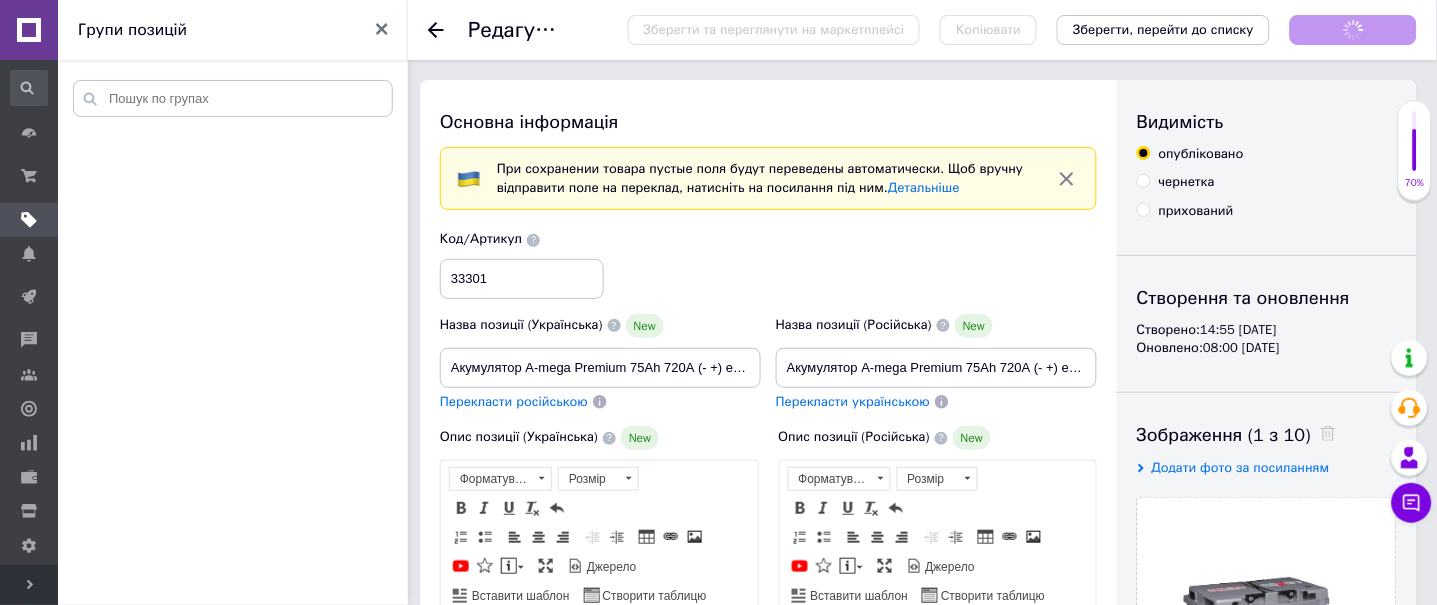 scroll, scrollTop: 0, scrollLeft: 0, axis: both 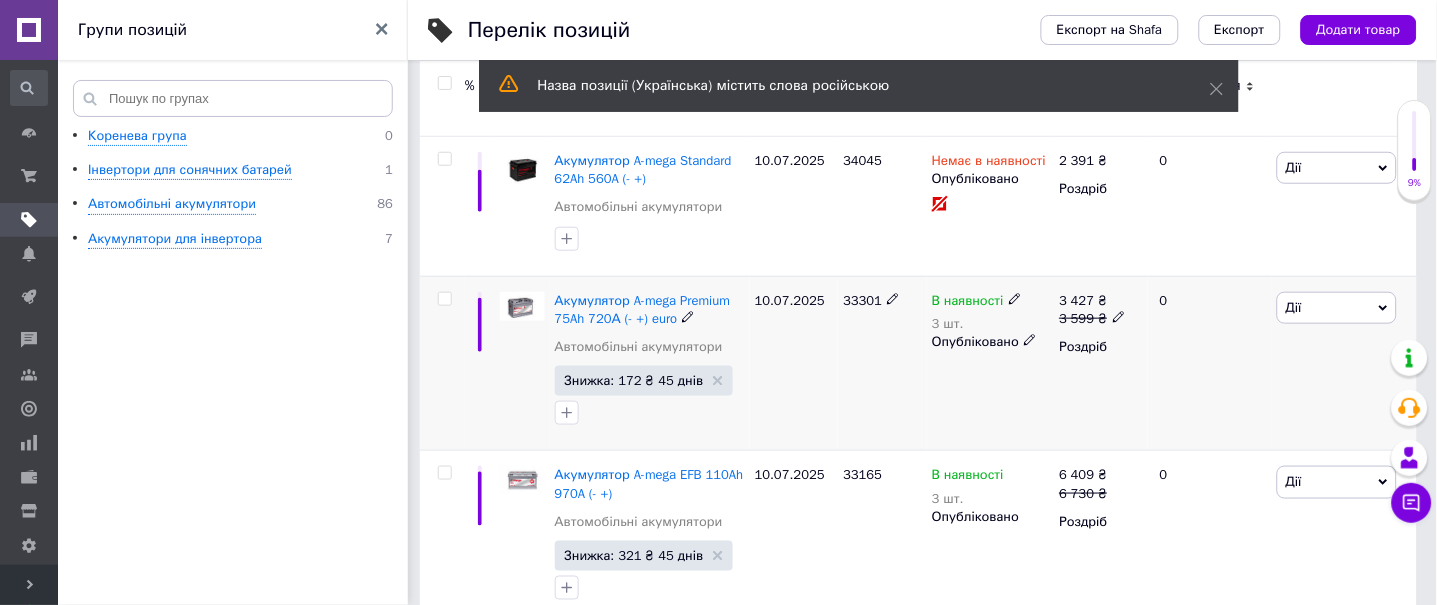 click at bounding box center (444, 299) 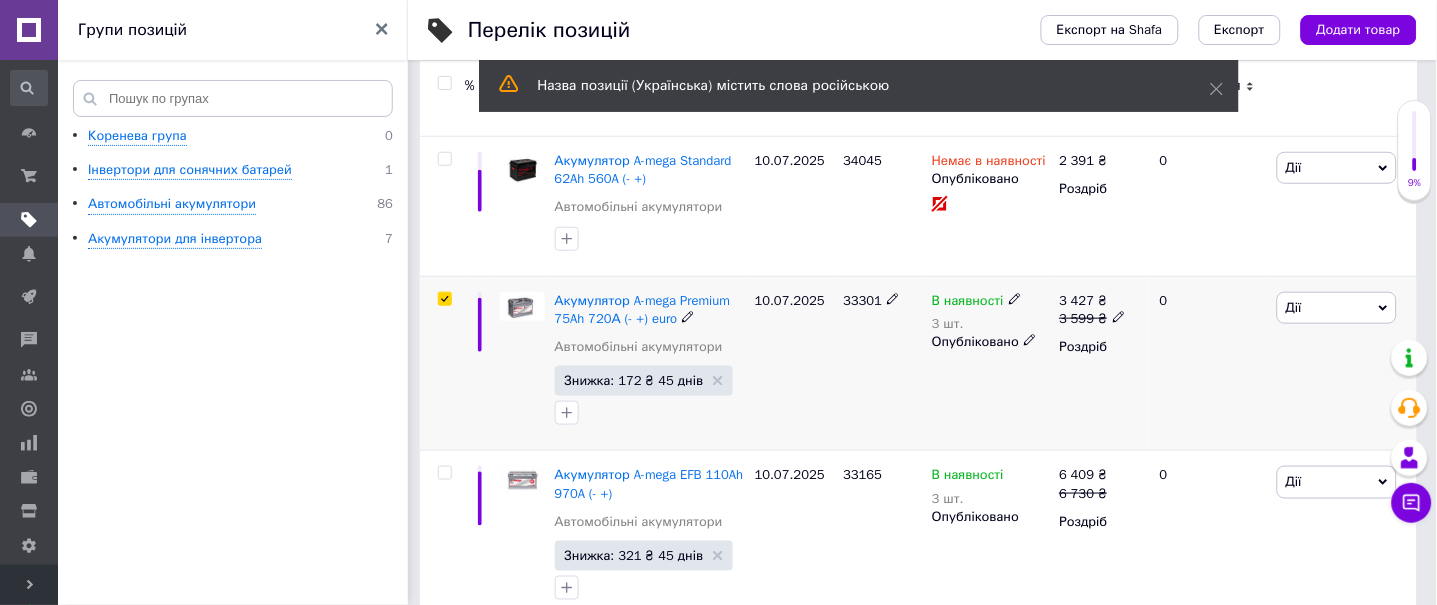 checkbox on "true" 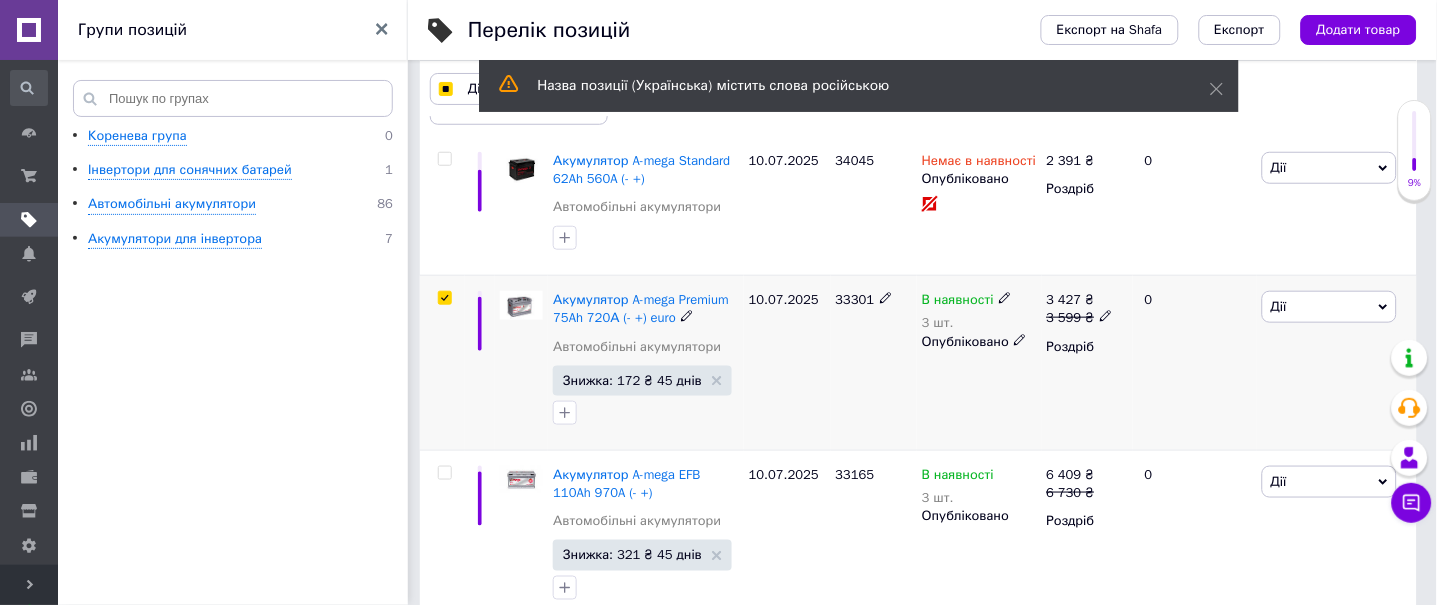 scroll, scrollTop: 0, scrollLeft: 0, axis: both 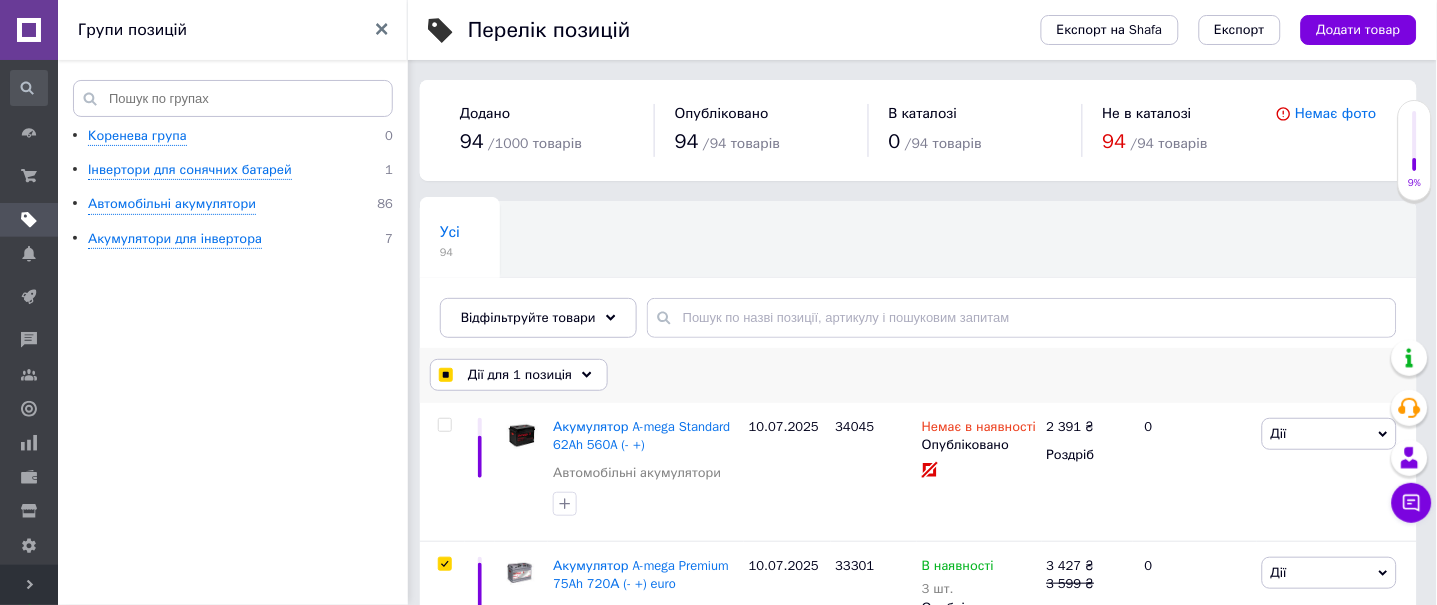 click 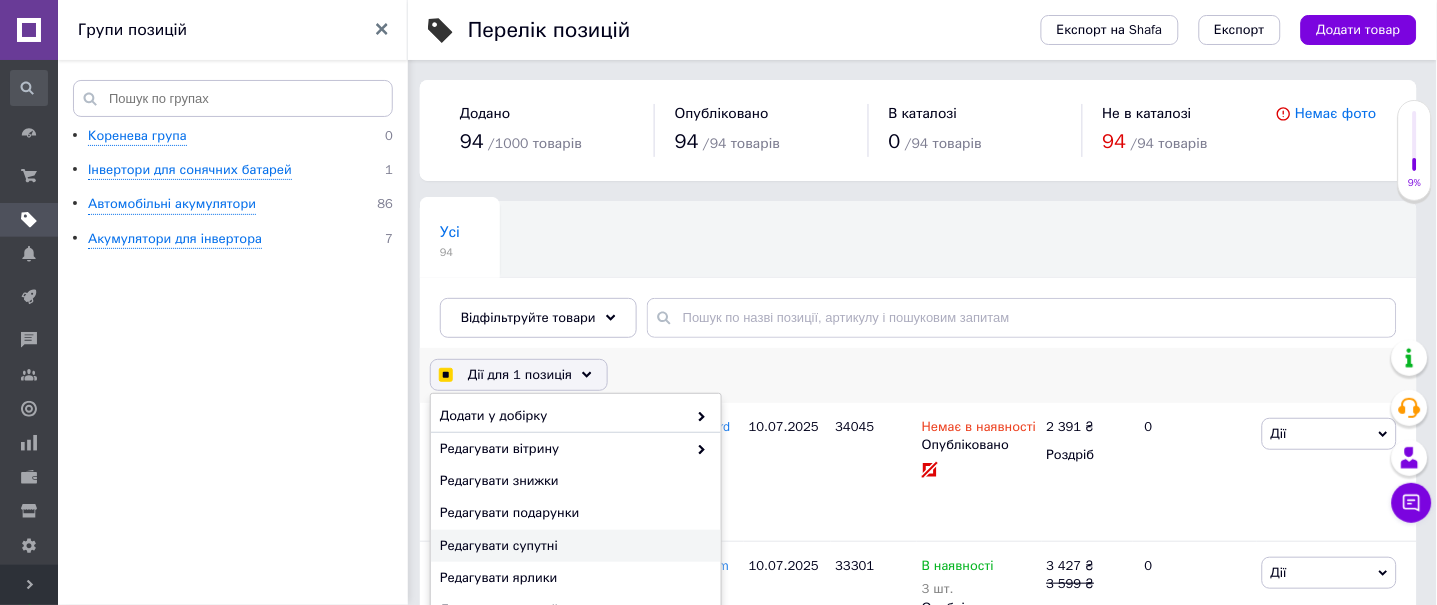 scroll, scrollTop: 226, scrollLeft: 0, axis: vertical 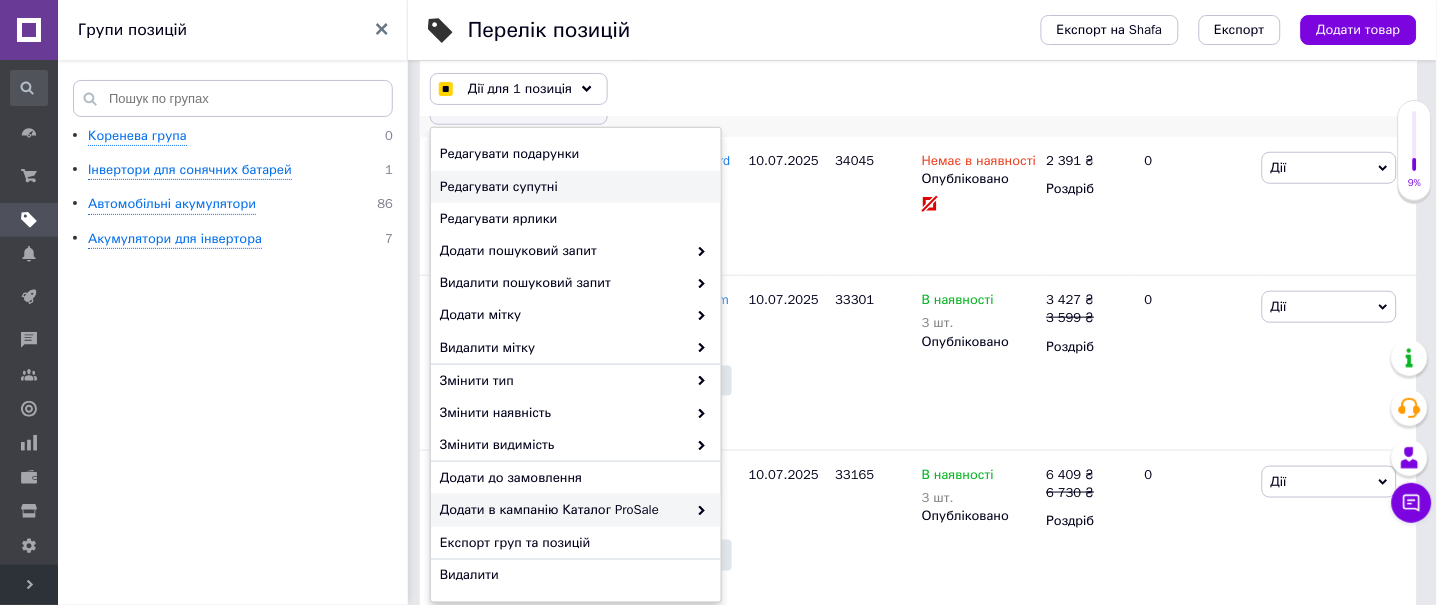 checkbox on "true" 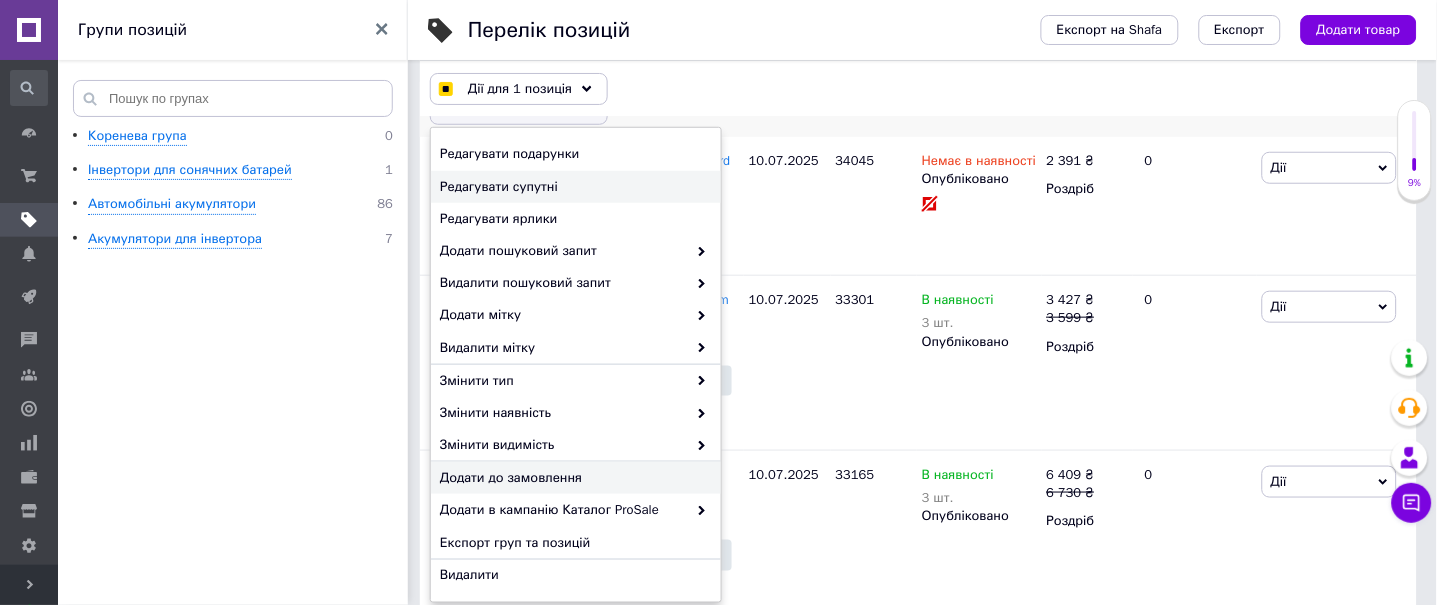 checkbox on "true" 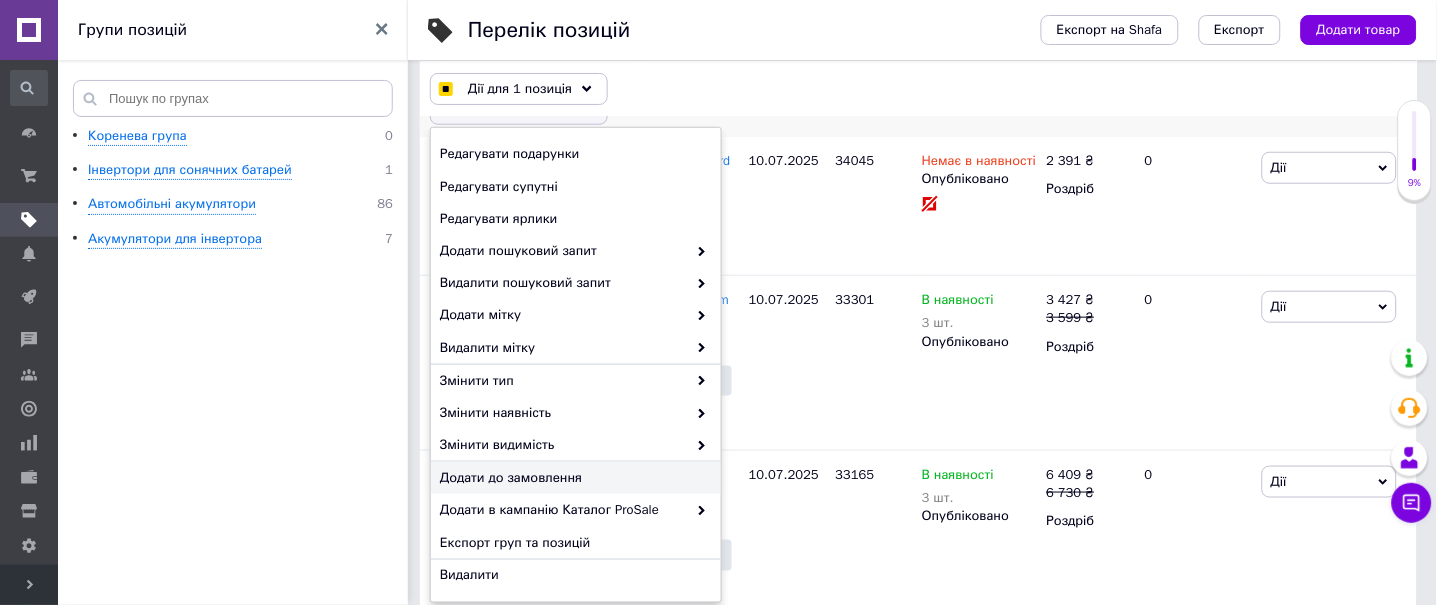 scroll, scrollTop: 666, scrollLeft: 0, axis: vertical 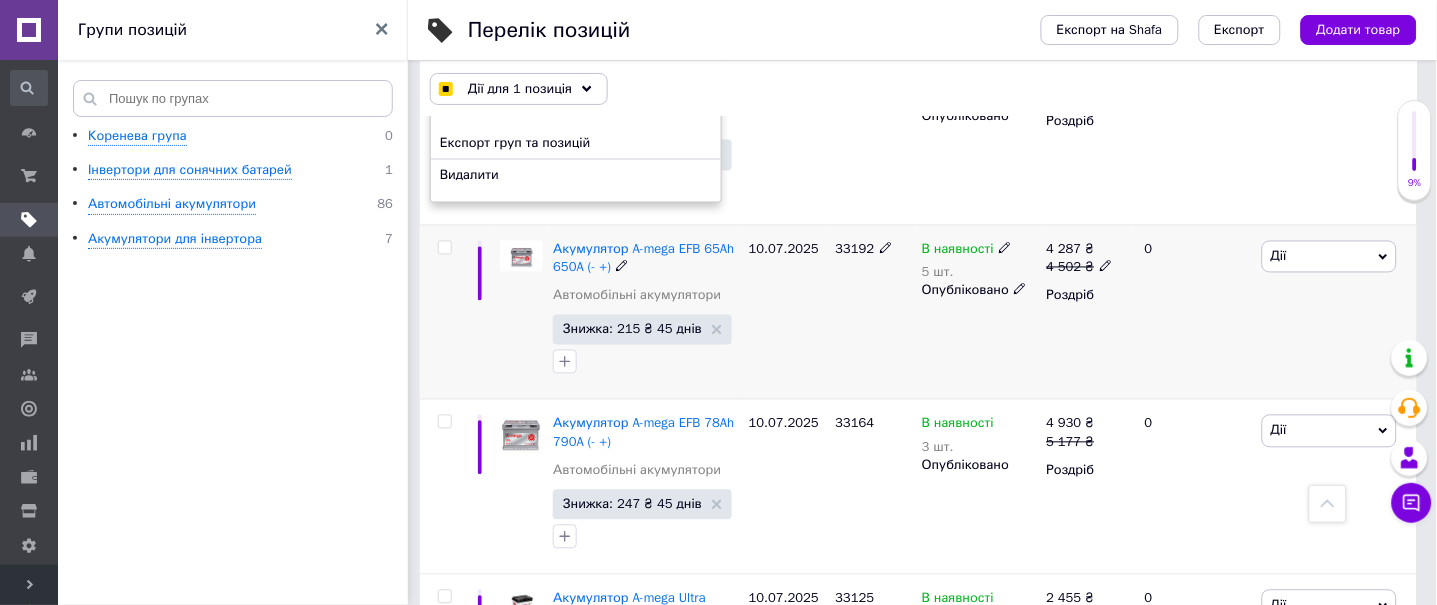 click on "10.07.2025" at bounding box center [787, 312] 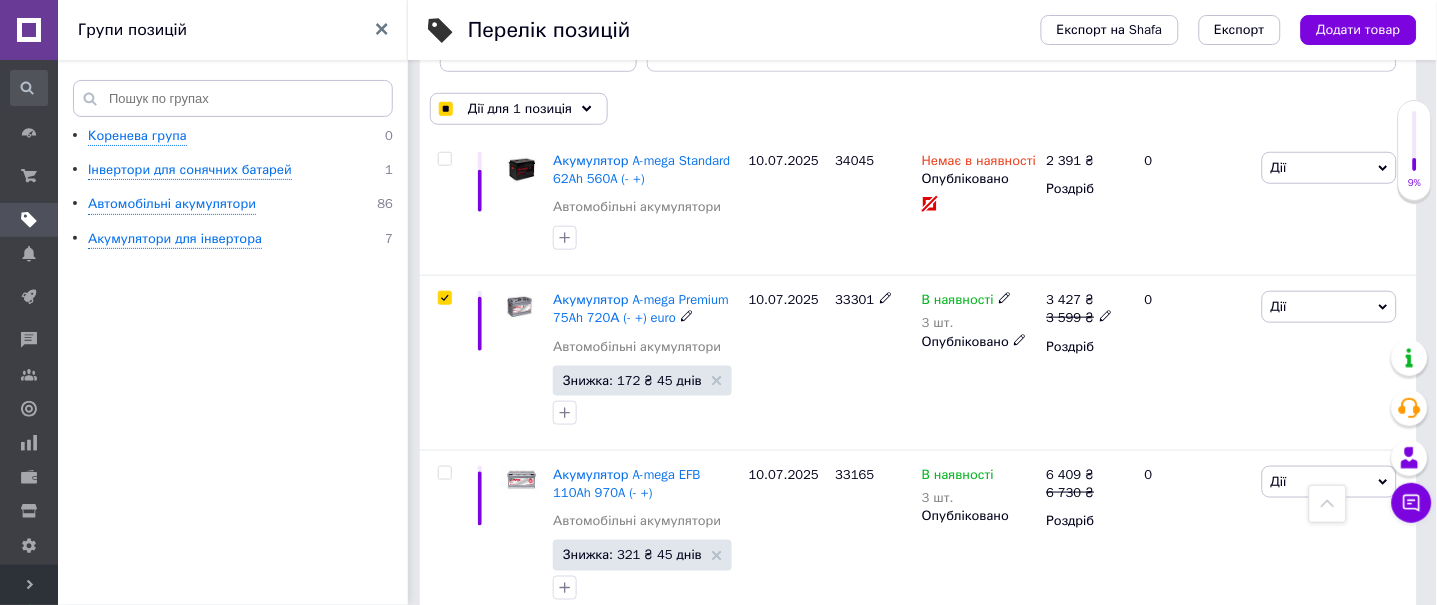 scroll, scrollTop: 133, scrollLeft: 0, axis: vertical 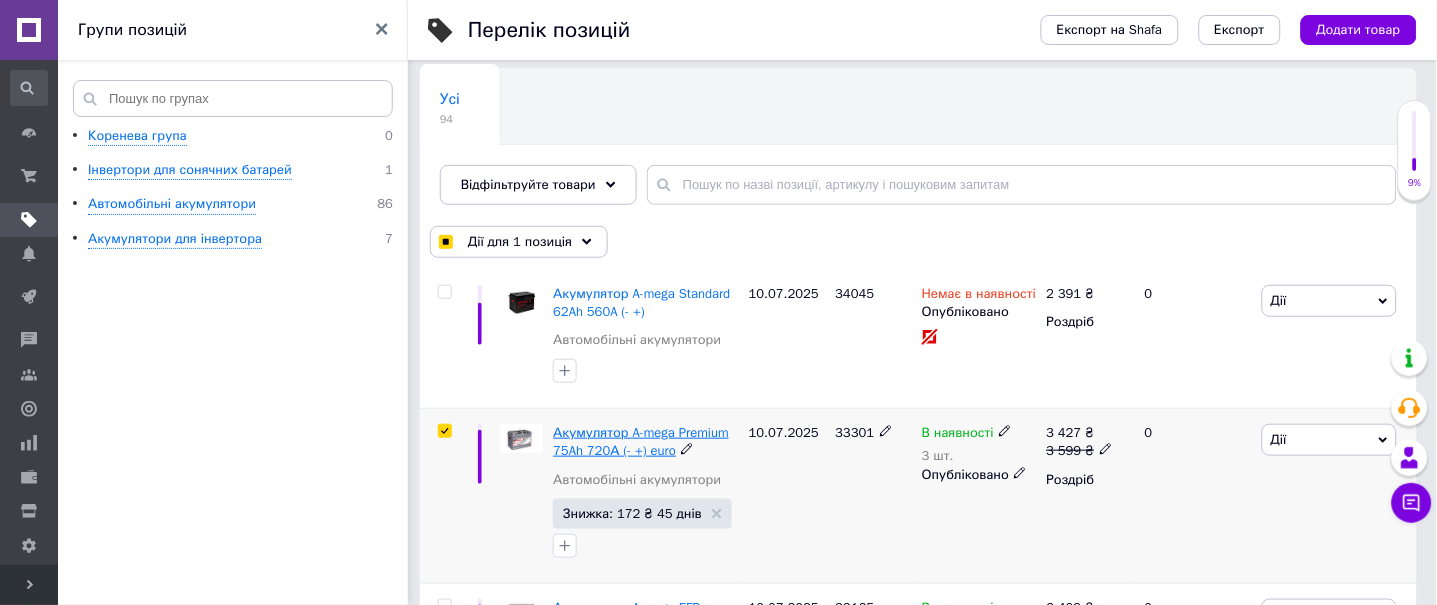 click on "Акумулятор A-mega Premium 75Ah 720А (- +) euro" at bounding box center (641, 441) 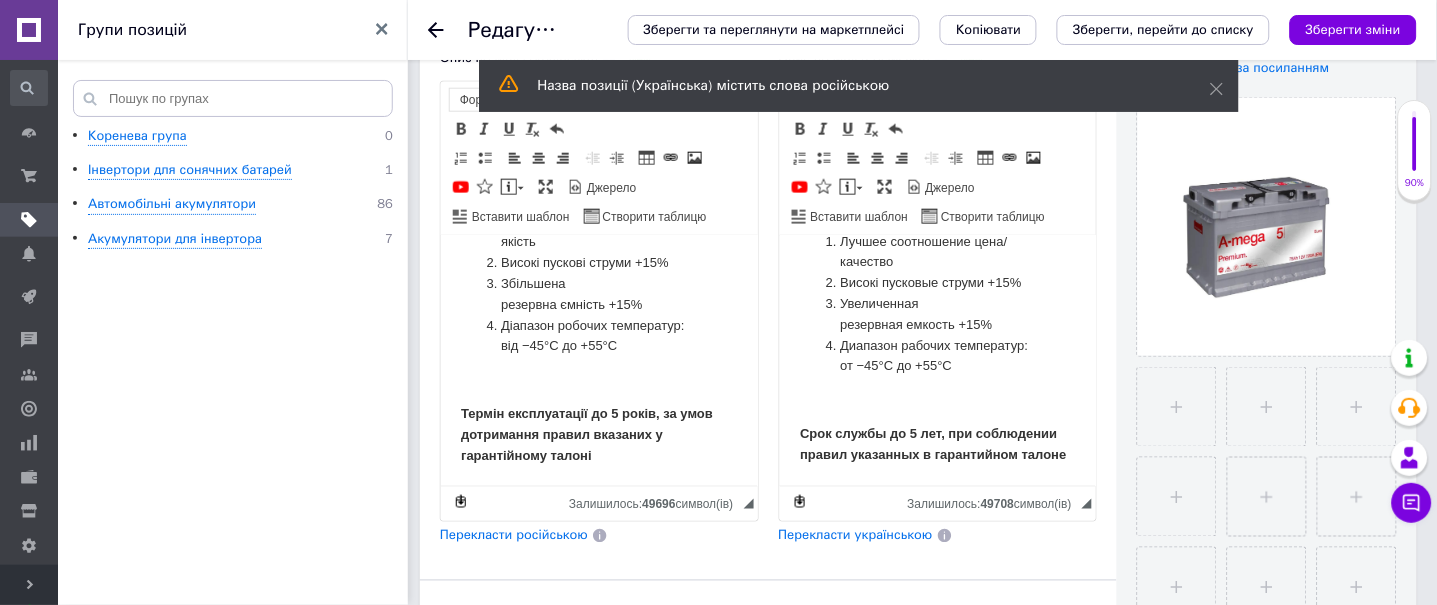 scroll, scrollTop: 666, scrollLeft: 0, axis: vertical 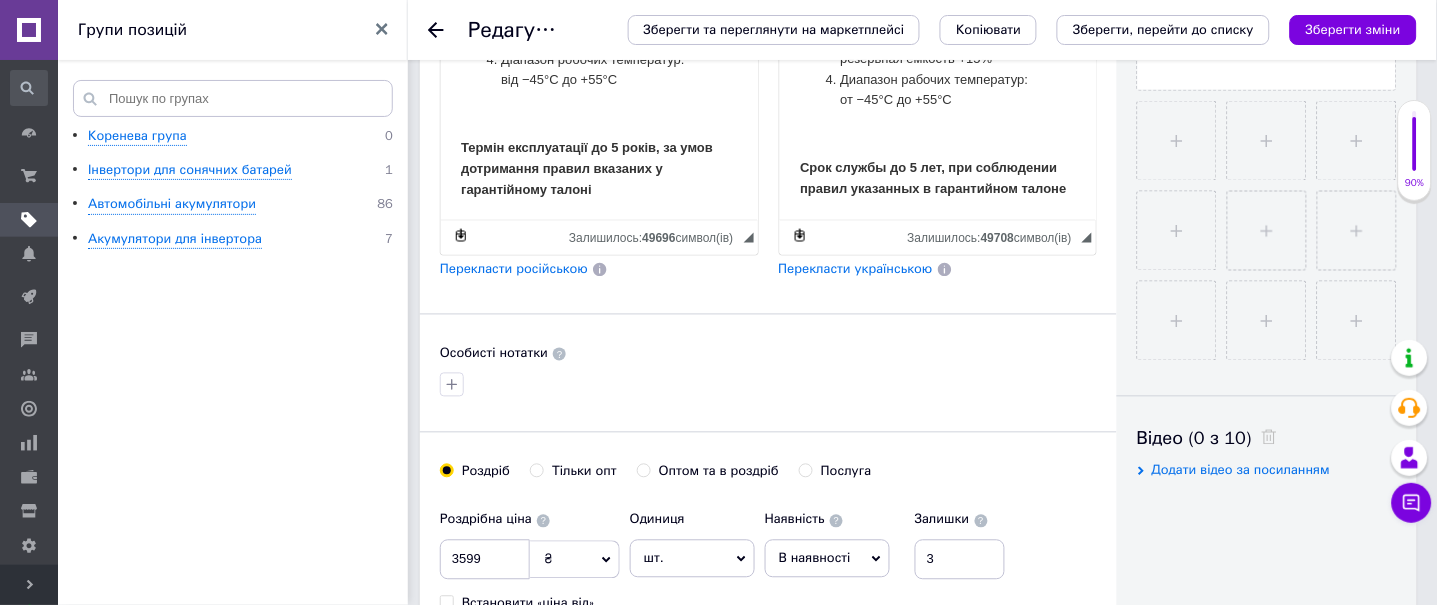 click on "Оптом та в роздріб" at bounding box center (643, 470) 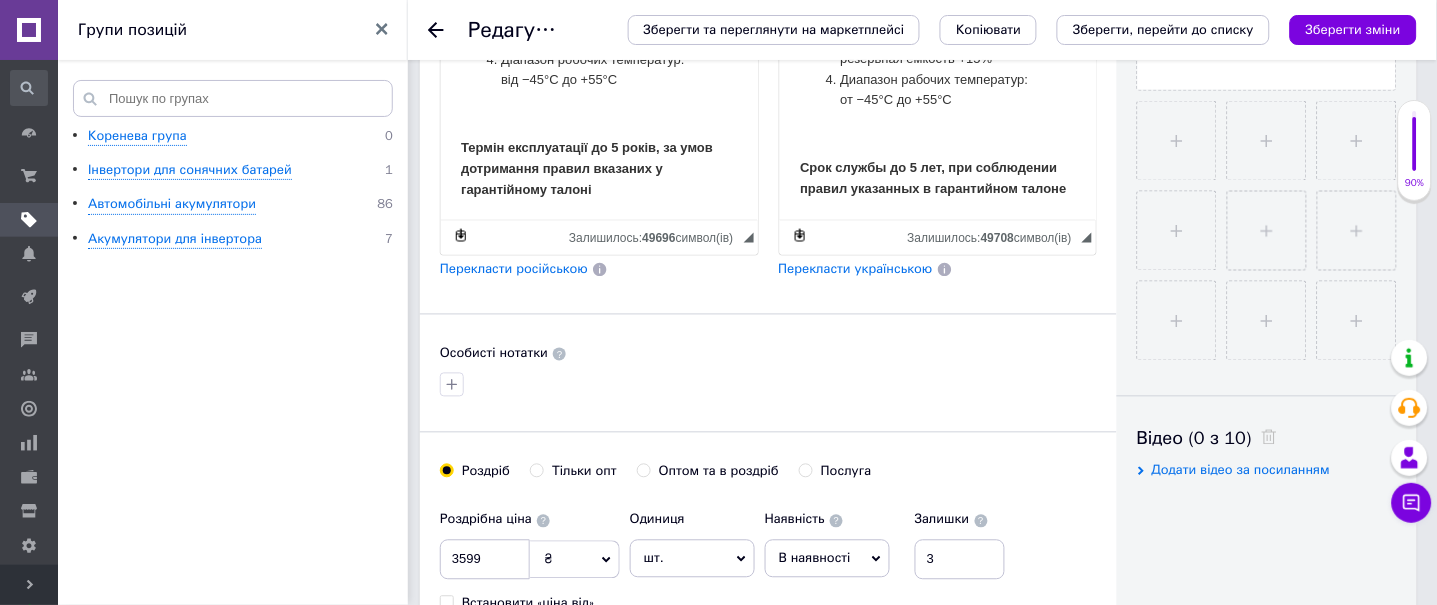 radio on "true" 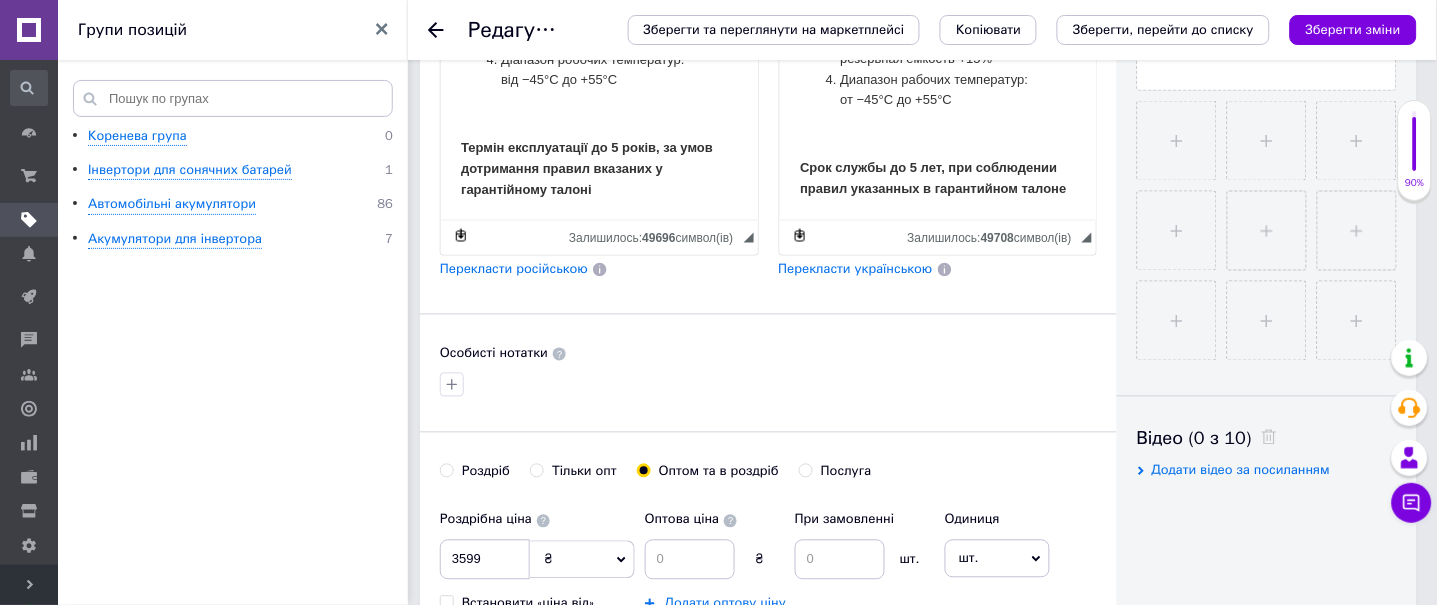 click on "Роздріб" at bounding box center [446, 470] 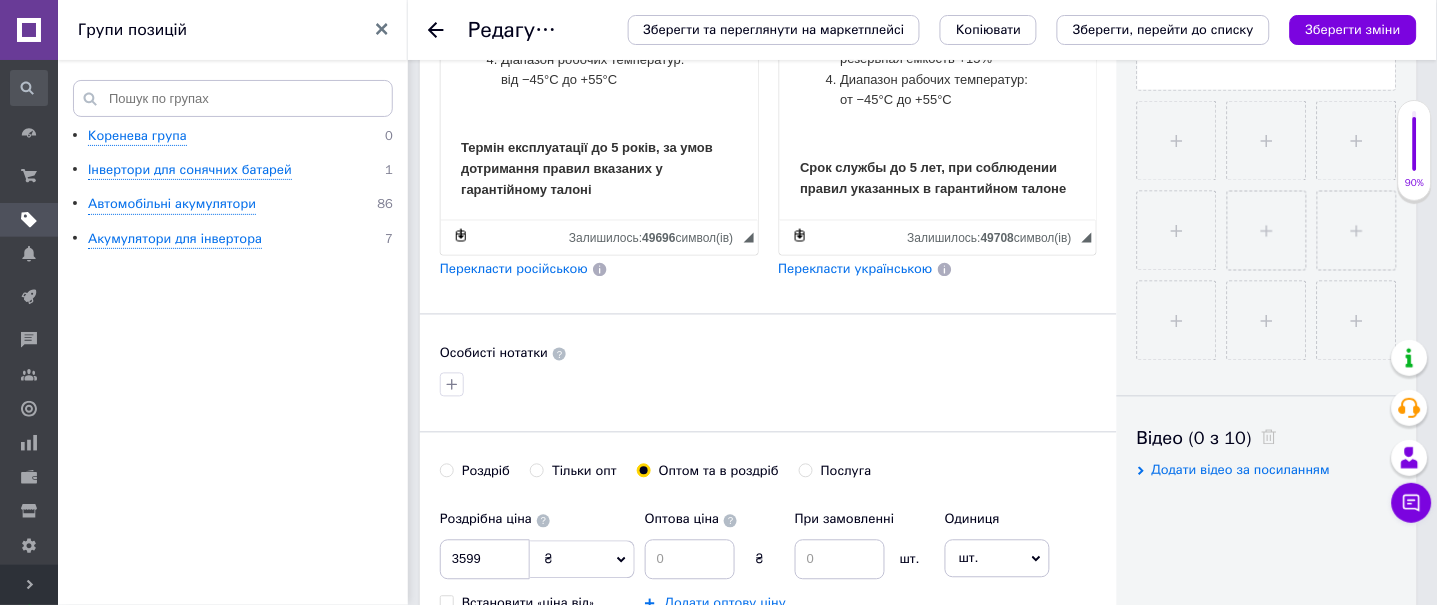 radio on "true" 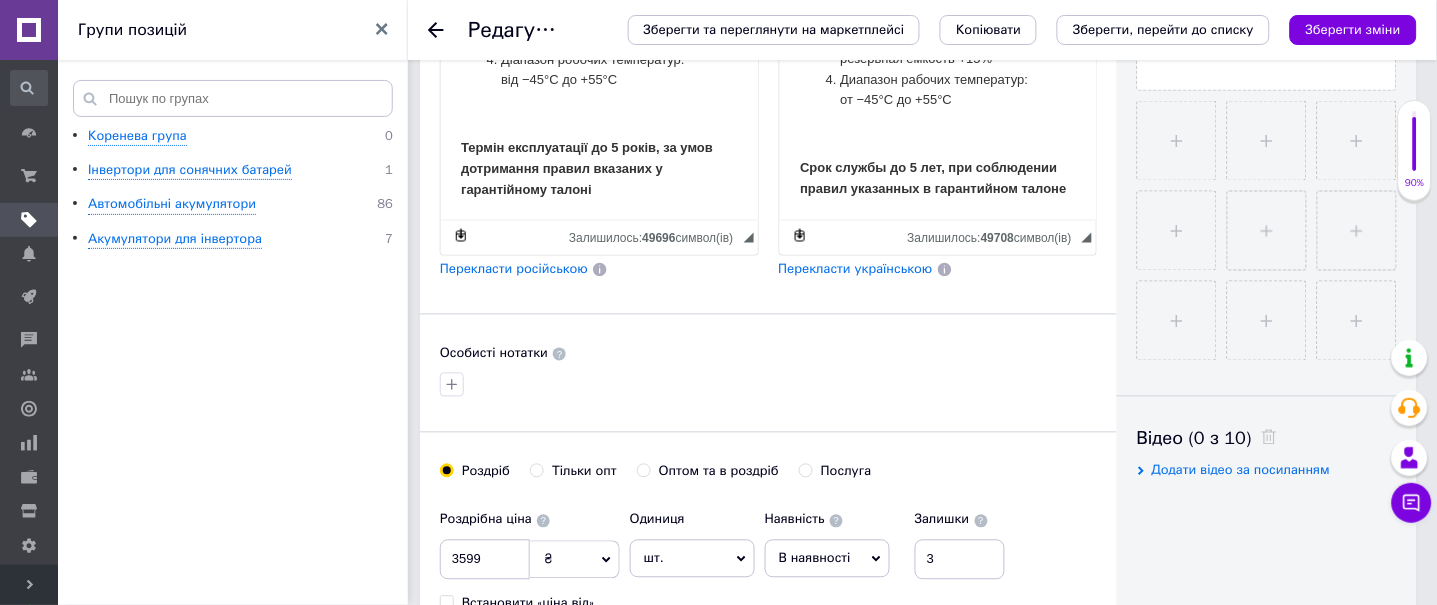 click on "Оптом та в роздріб" at bounding box center (643, 470) 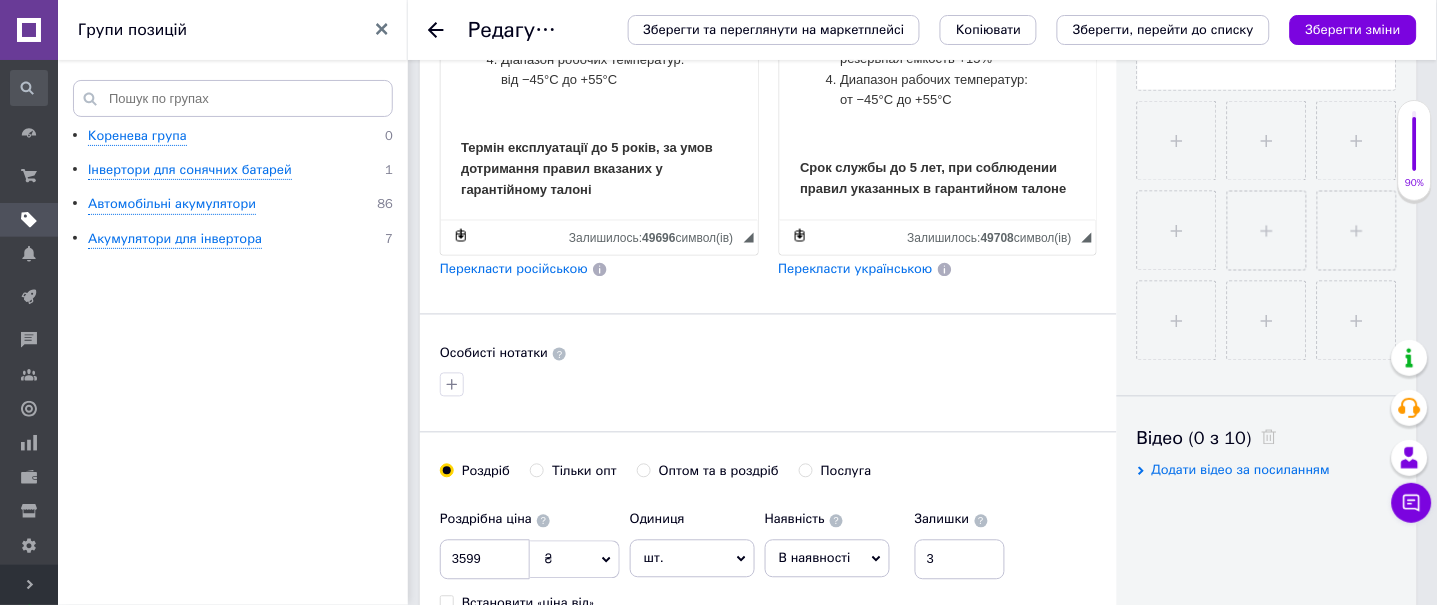 radio on "true" 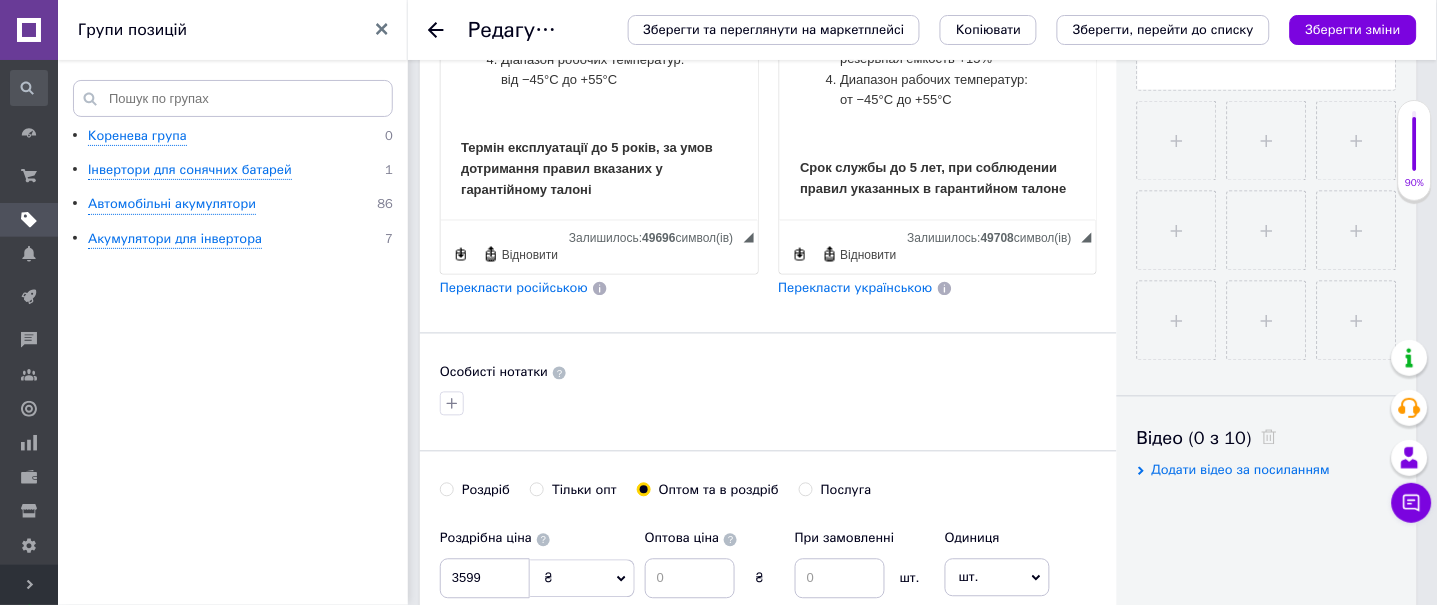 click on "Основна інформація При сохранении товара пустые поля будут переведены автоматически. Щоб вручну відправити поле на переклад, натисніть на посилання під ним.  Детальніше Назва позиції (Українська) New Акумулятор A-mega Premium 75Ah 720А (- +) euro Назва містить слова російською Перекласти російською Код/Артикул 33301 Назва позиції (Російська) New Акумулятор A-mega Premium 75Ah 720А (- +) euro Перекласти українською Опис позиції (Українська) New Чудовий вибір для усіх автомобілей із збільшеним енергоспоживанням
Найкраще співвідношення ціна/якість
Високі пускові струми +15%" at bounding box center [768, 151] 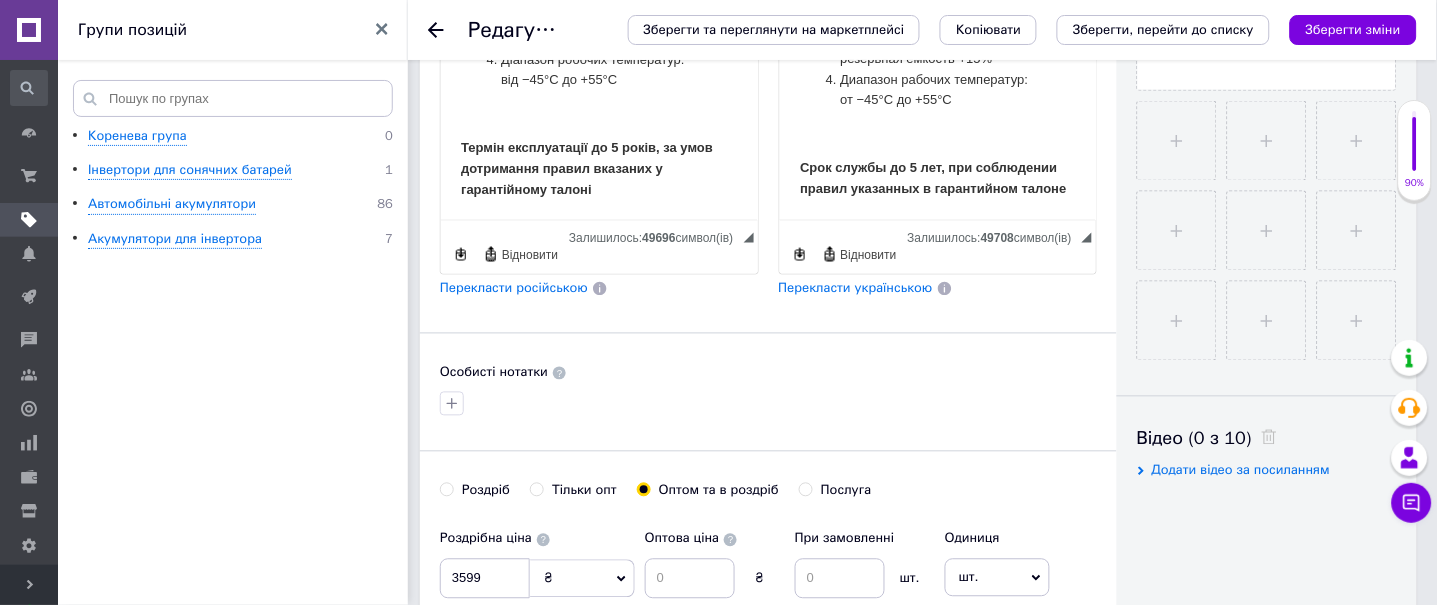 radio on "true" 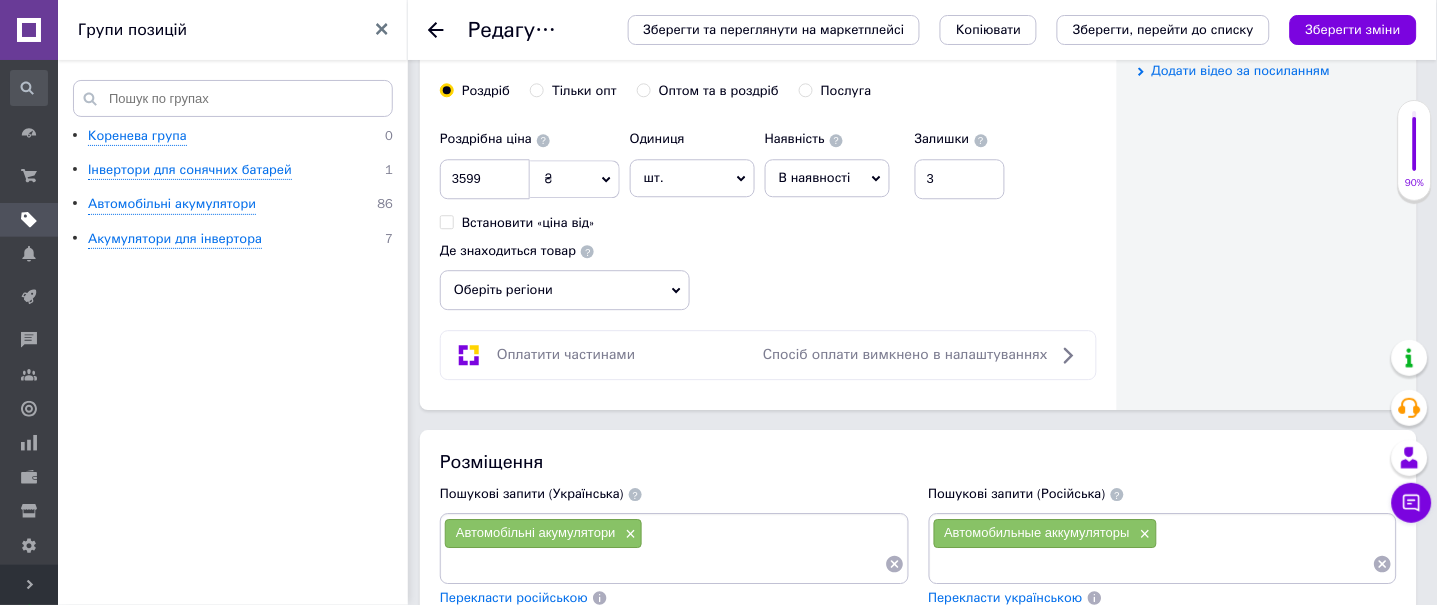 scroll, scrollTop: 1333, scrollLeft: 0, axis: vertical 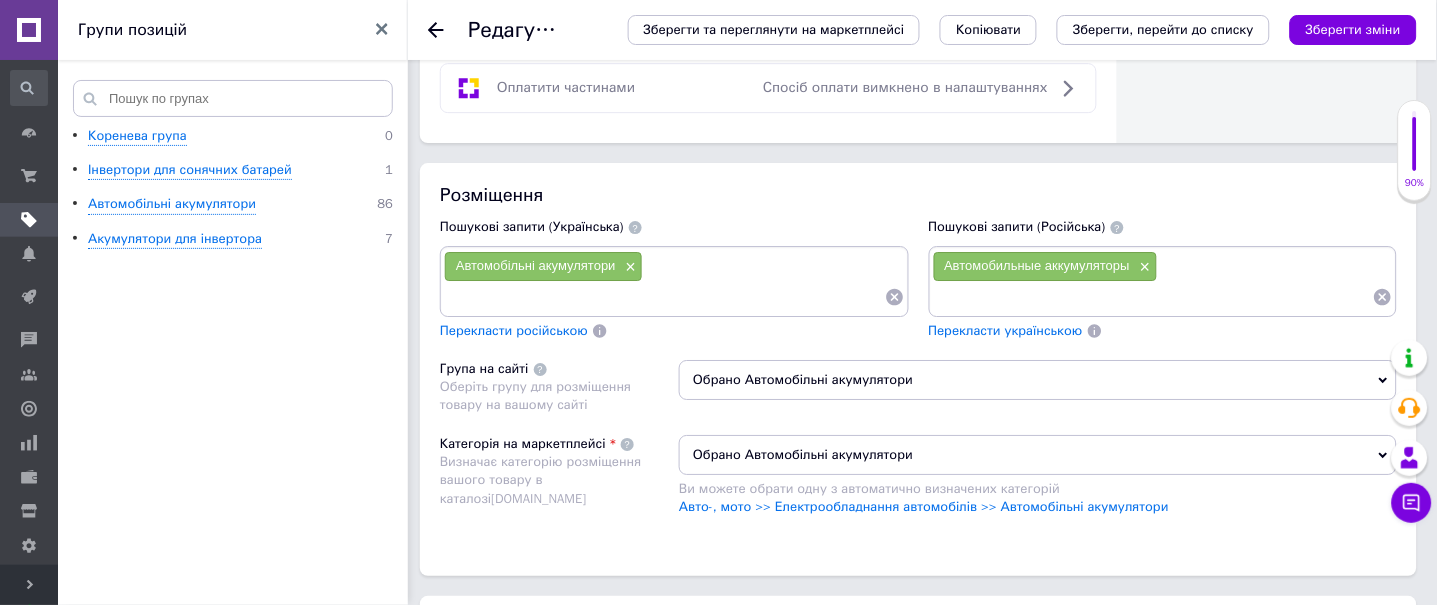 click at bounding box center (664, 297) 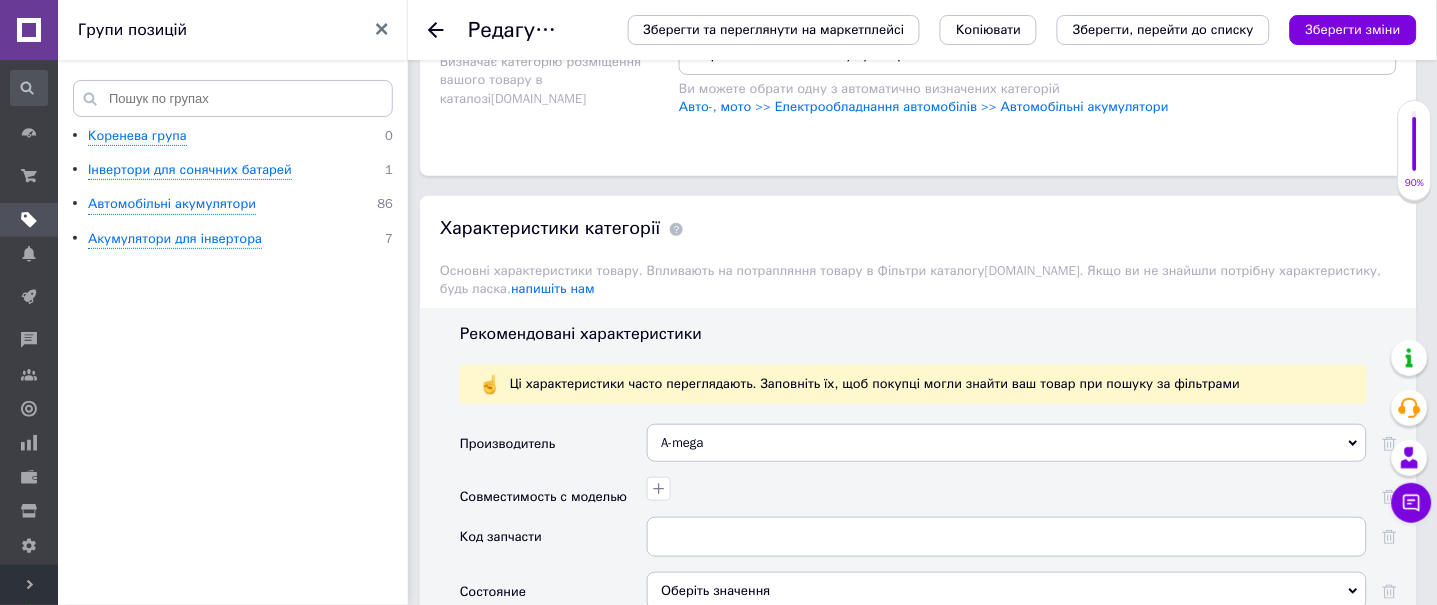 scroll, scrollTop: 2000, scrollLeft: 0, axis: vertical 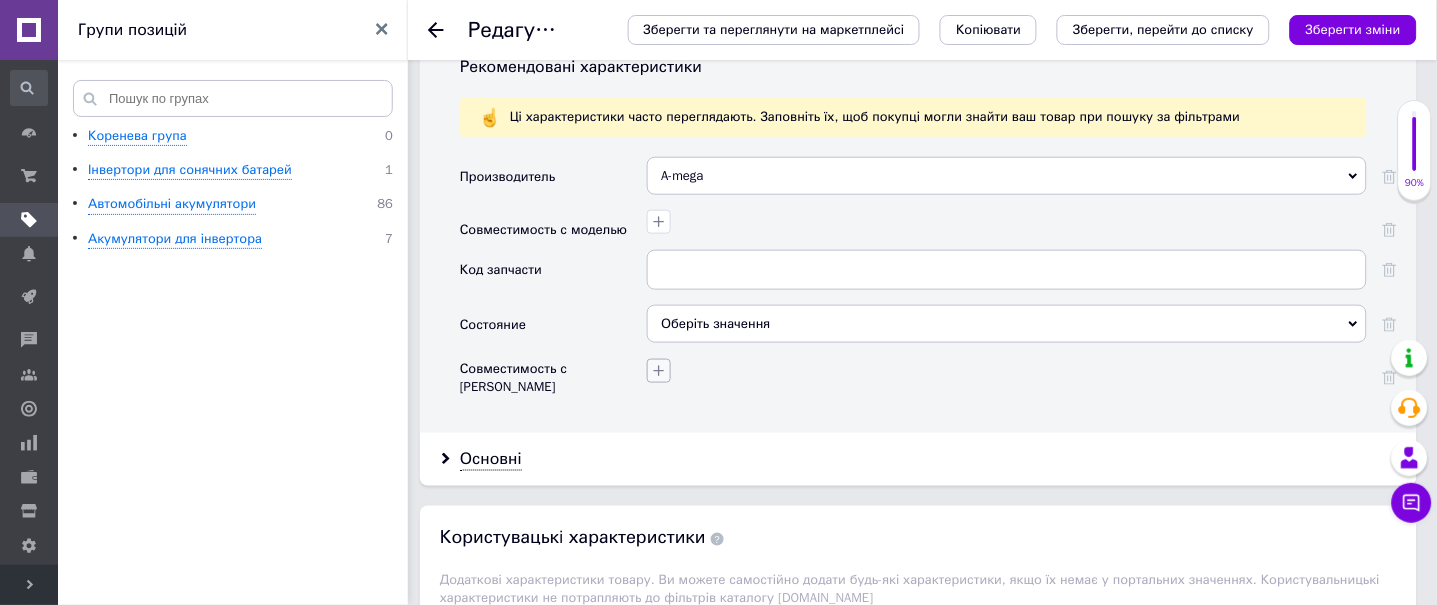 click at bounding box center [659, 371] 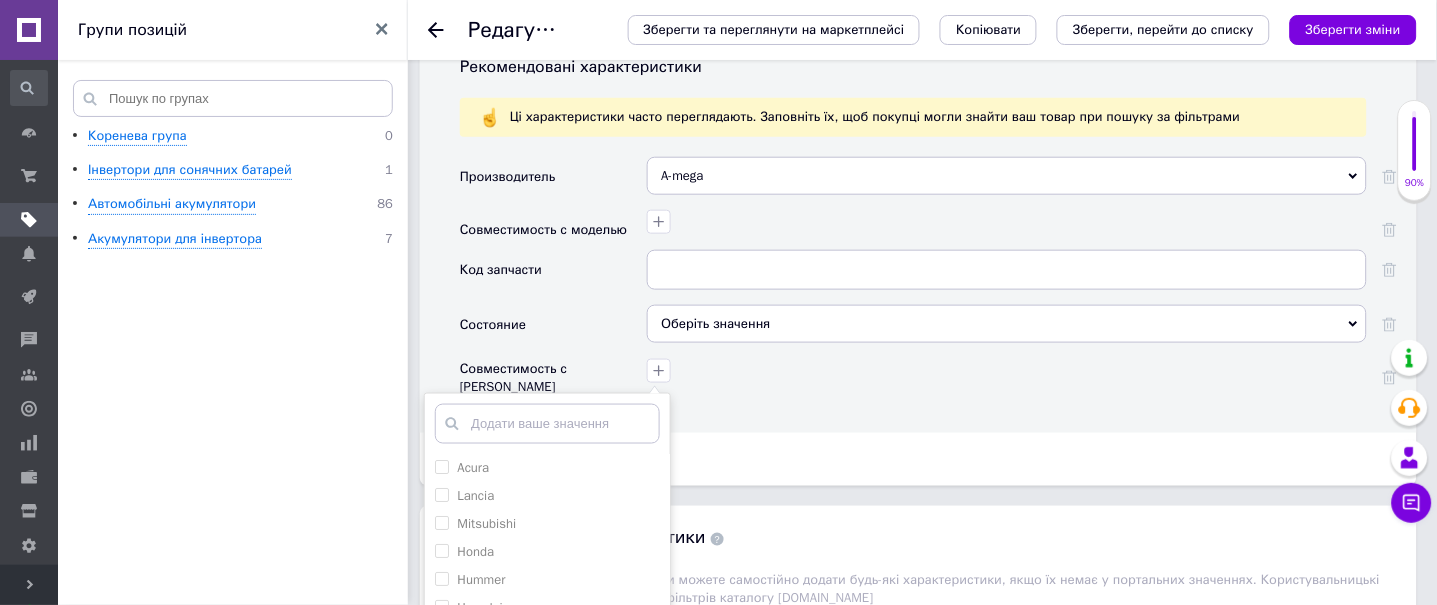 click on "Производитель A-mega A-mega Совместимость с моделью Код запчасти Состояние Оберіть значення Совместимость с маркой Acura Lancia Mitsubishi Honda Hummer Hyundai Infiniti Mini MG Isuzu Iveco JAC Jaguar [PERSON_NAME]-Benz Jeep McLaren Mazda Maybach Maserati Kia [PERSON_NAME] Lexus Landwind Lamborghini Land Rover Alfa Romeo УАЗ Москвич Asia ЛуАЗ [PERSON_NAME] Audi BAW [PERSON_NAME] BMW ИЖ ЗИМ Brilliance Bugatti Buick BYD Cadillac ЗАЗ ГАЗ [PERSON_NAME] ВАЗ Changhe [PERSON_NAME] Chevrolet Chrysler Citroen АЗЛК [PERSON_NAME] Daewoo Daf Daihatsu Volvo Volkswagen Toyota Dodge Dongfeng TATA Suzuki Subaru [PERSON_NAME] Smart FAW SMA Ferrari Fiat Skoda Ford Seat Saturn Samsung Geely Samand GMC Saab Gonow Great Wall Rover Groz Rolls-[PERSON_NAME] Proton Porsche Pontiac Plymouth Peugeot Opel Nissan Краз МАЗ KRONE KATO Tatra LINDE КАМАЗ Multicar HAULOTTE BOBCAT Белаз KOMATSU CASE IH [PERSON_NAME] DS" at bounding box center [928, 287] 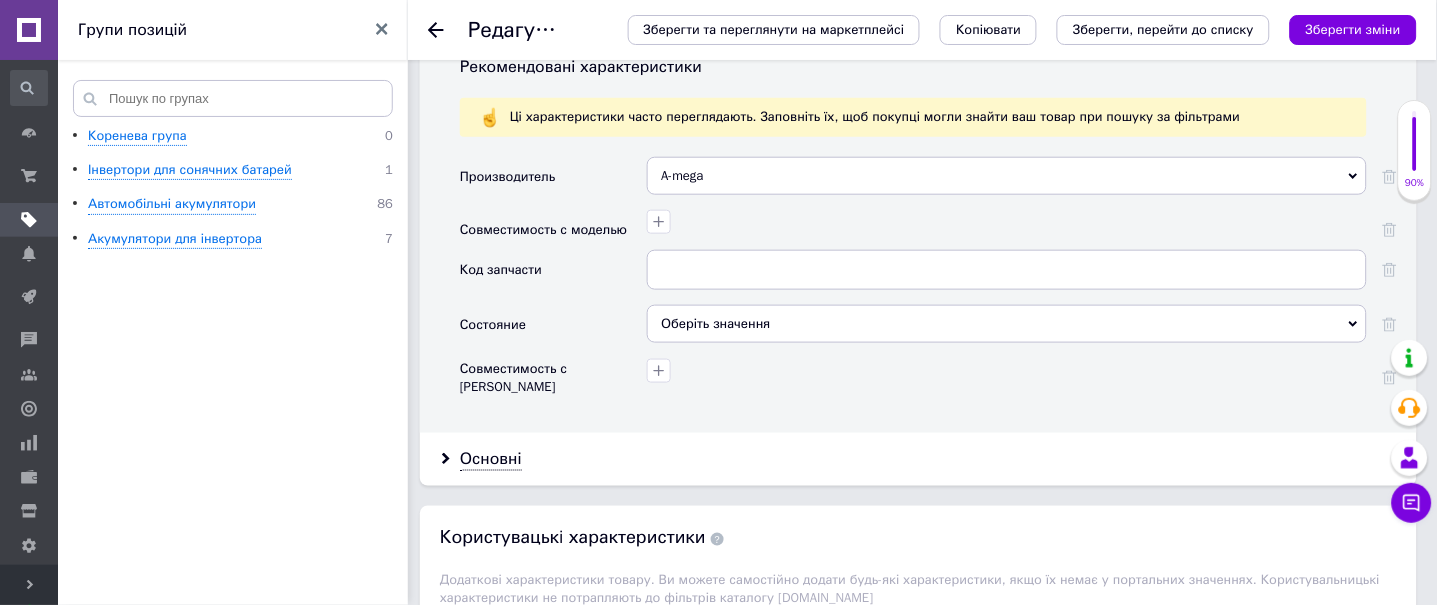 click 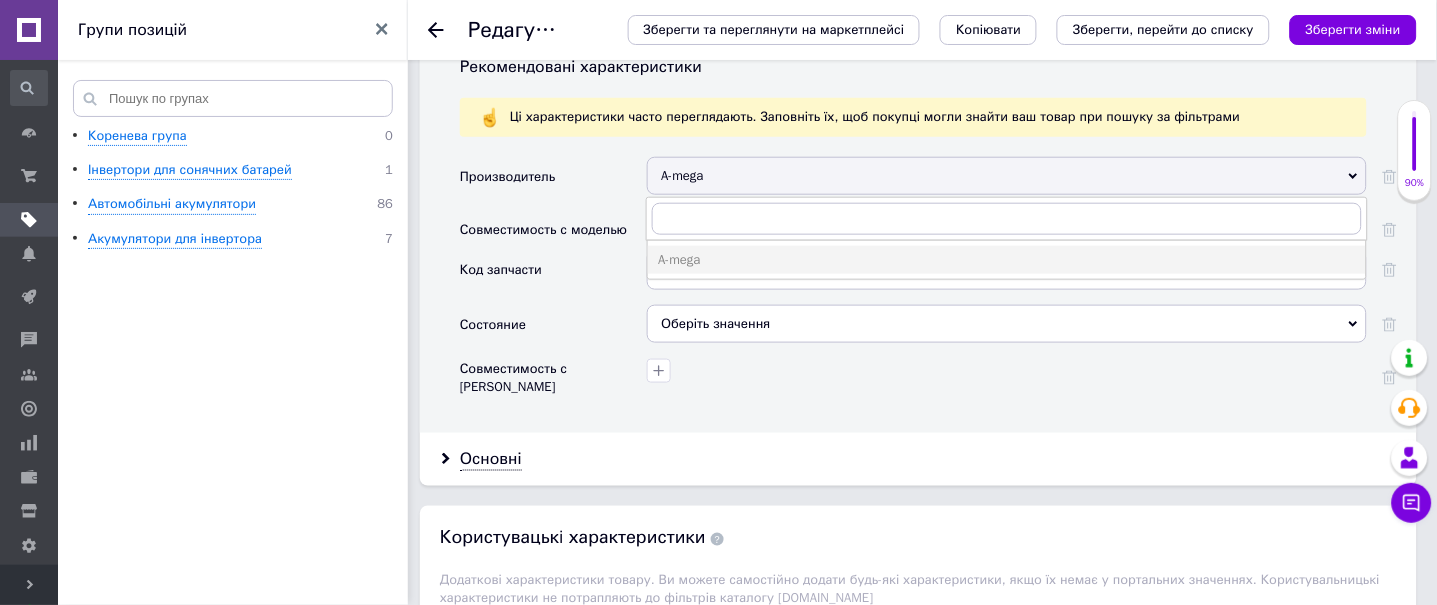 click 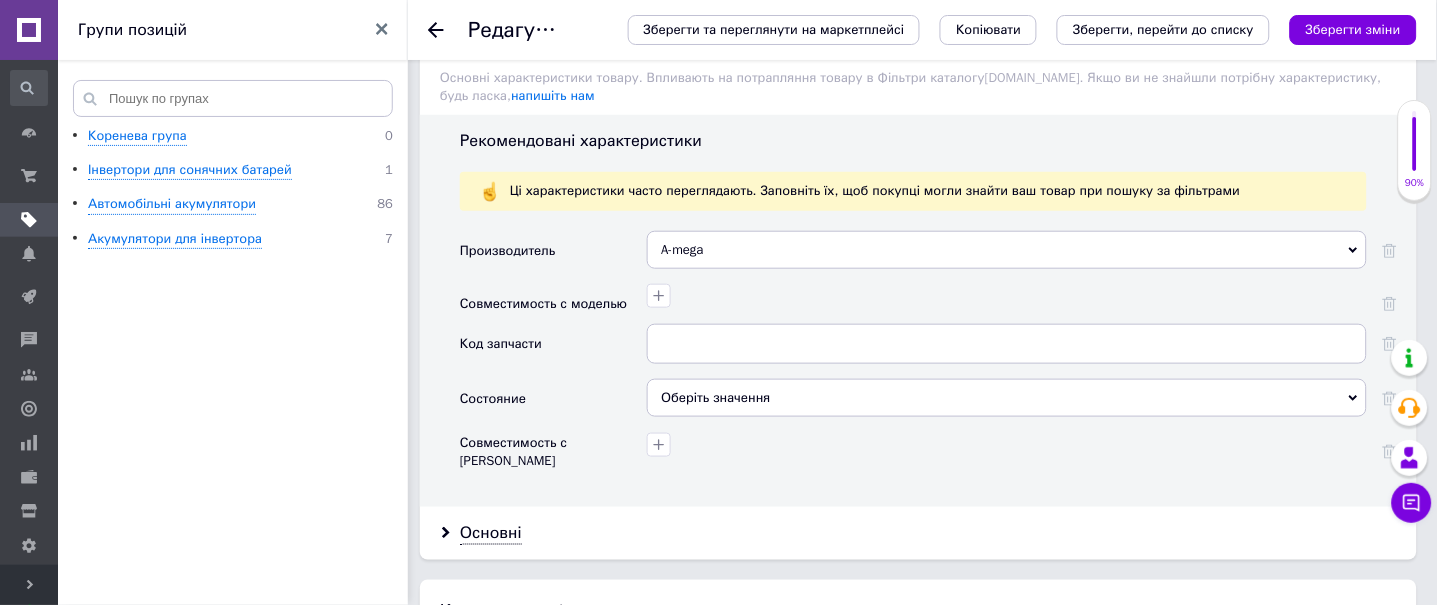 scroll, scrollTop: 1259, scrollLeft: 0, axis: vertical 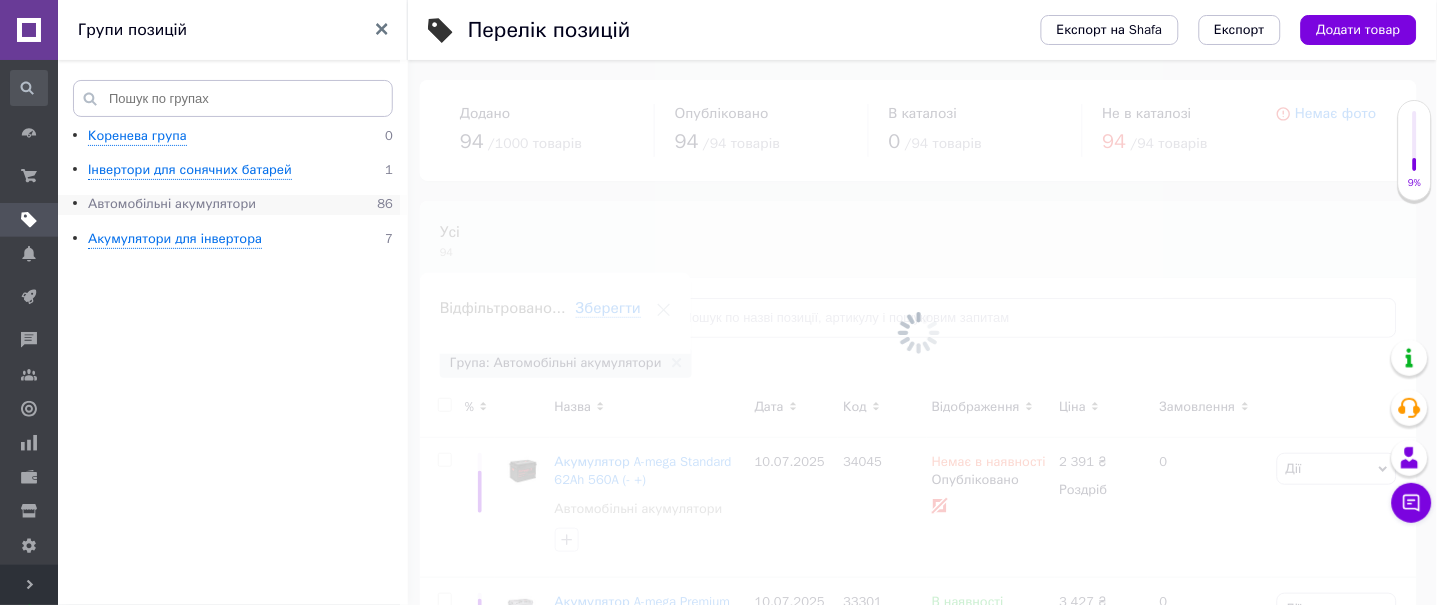 click on "Автомобільні акумулятори" at bounding box center (172, 204) 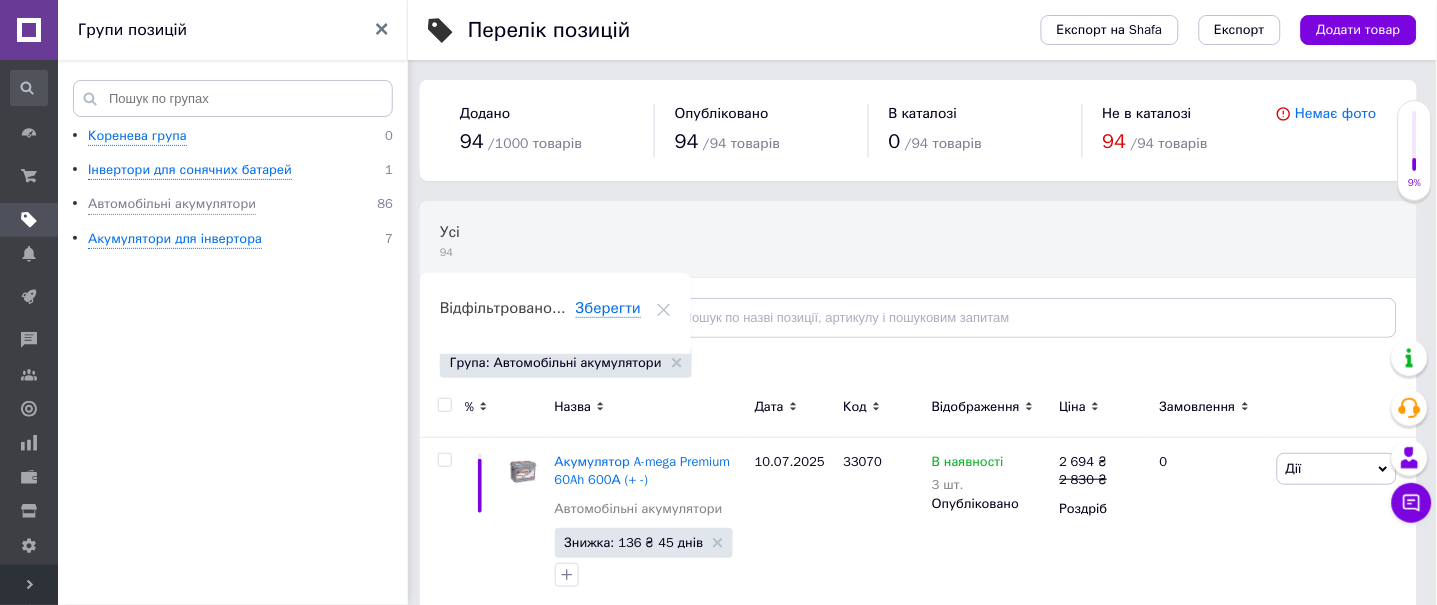 click on "Відфільтруйте товари" at bounding box center [538, 318] 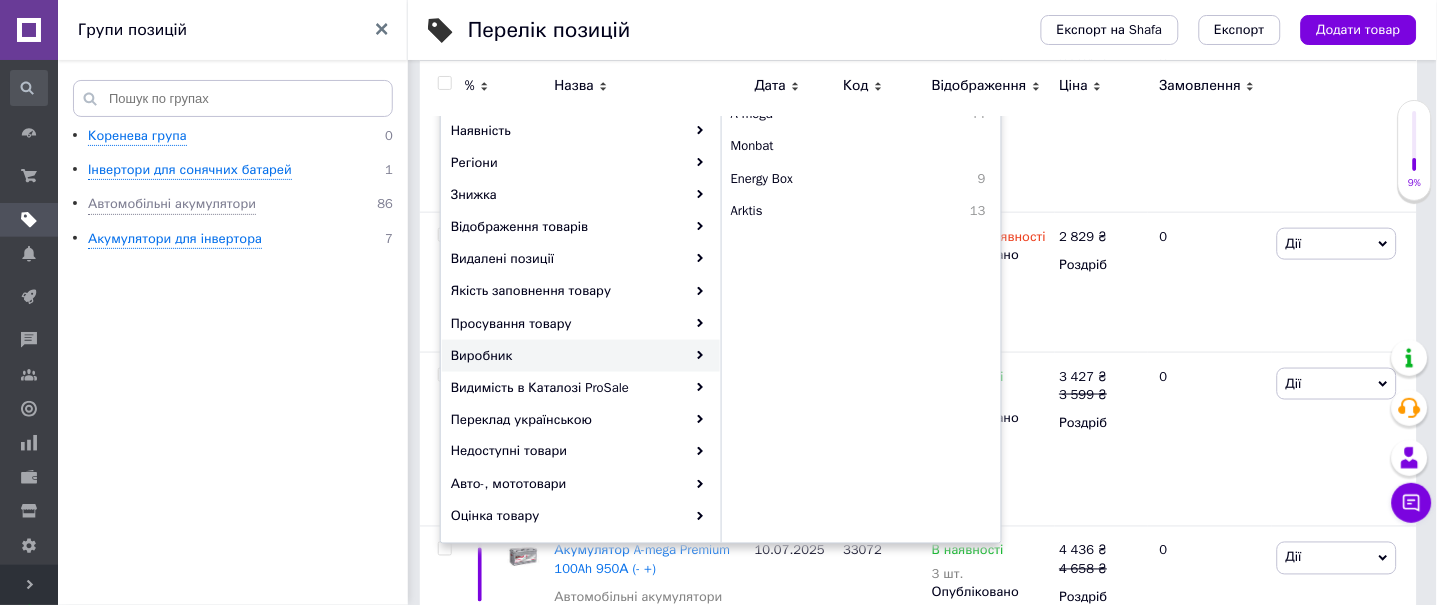 scroll, scrollTop: 266, scrollLeft: 0, axis: vertical 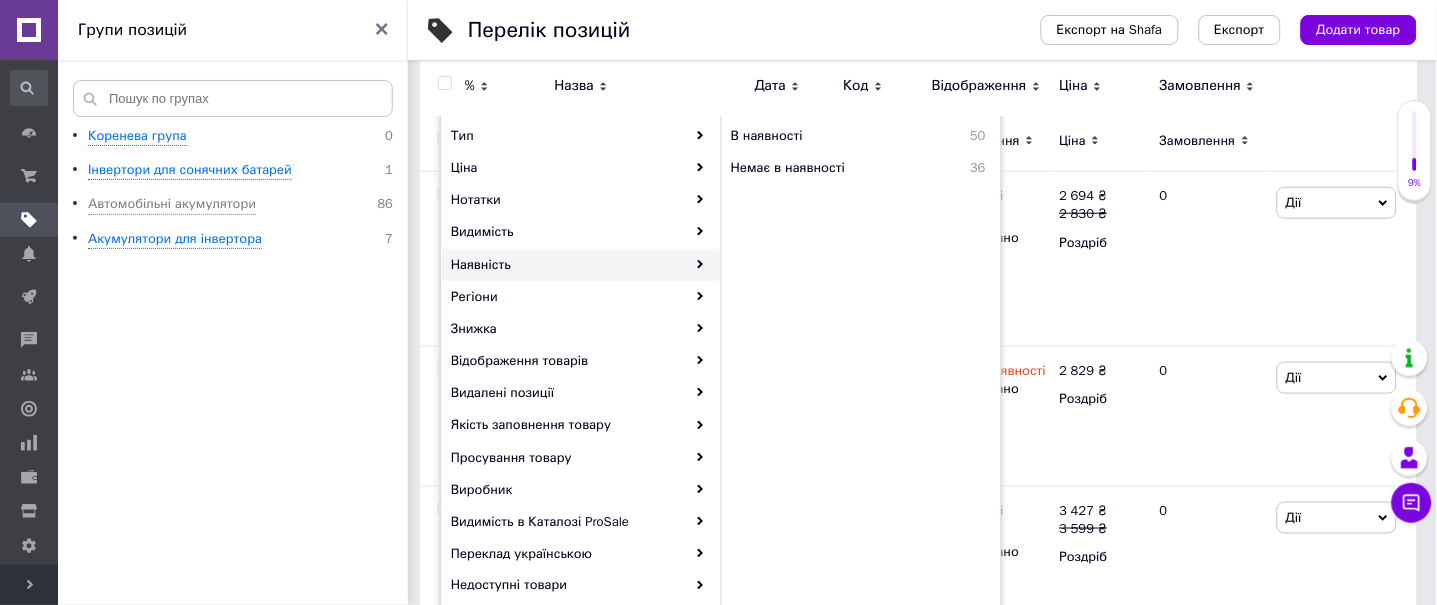 drag, startPoint x: 267, startPoint y: 383, endPoint x: 277, endPoint y: 367, distance: 18.867962 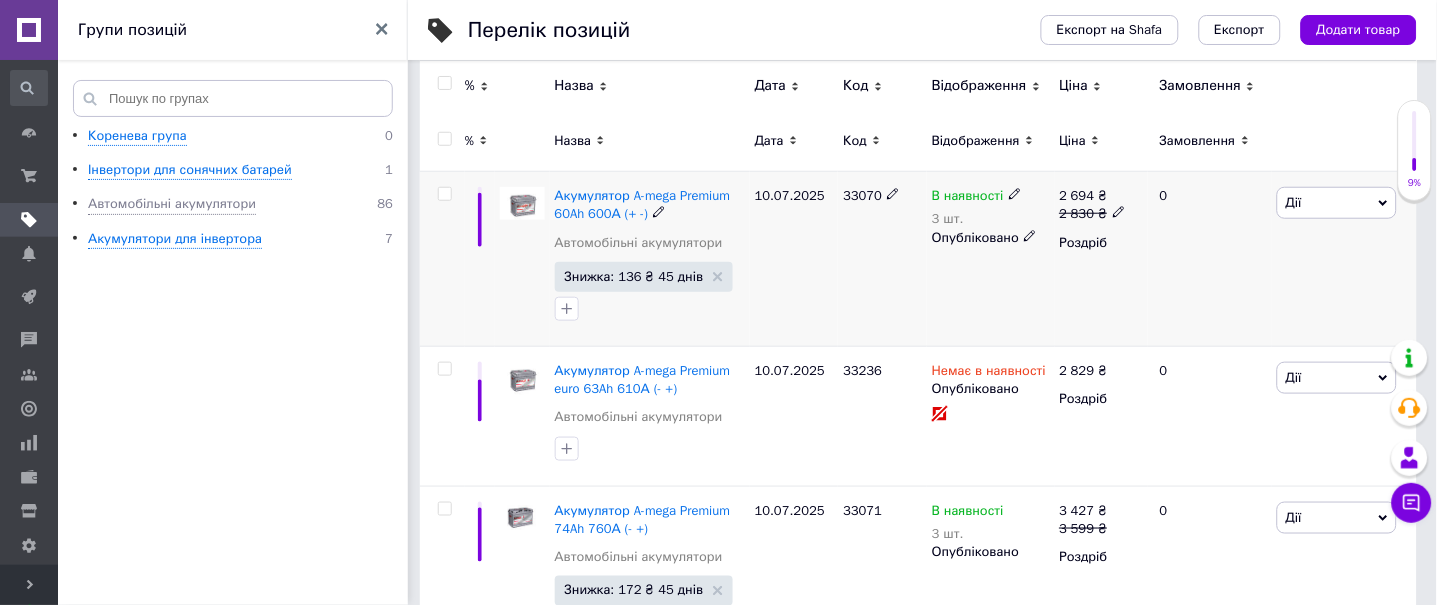 click 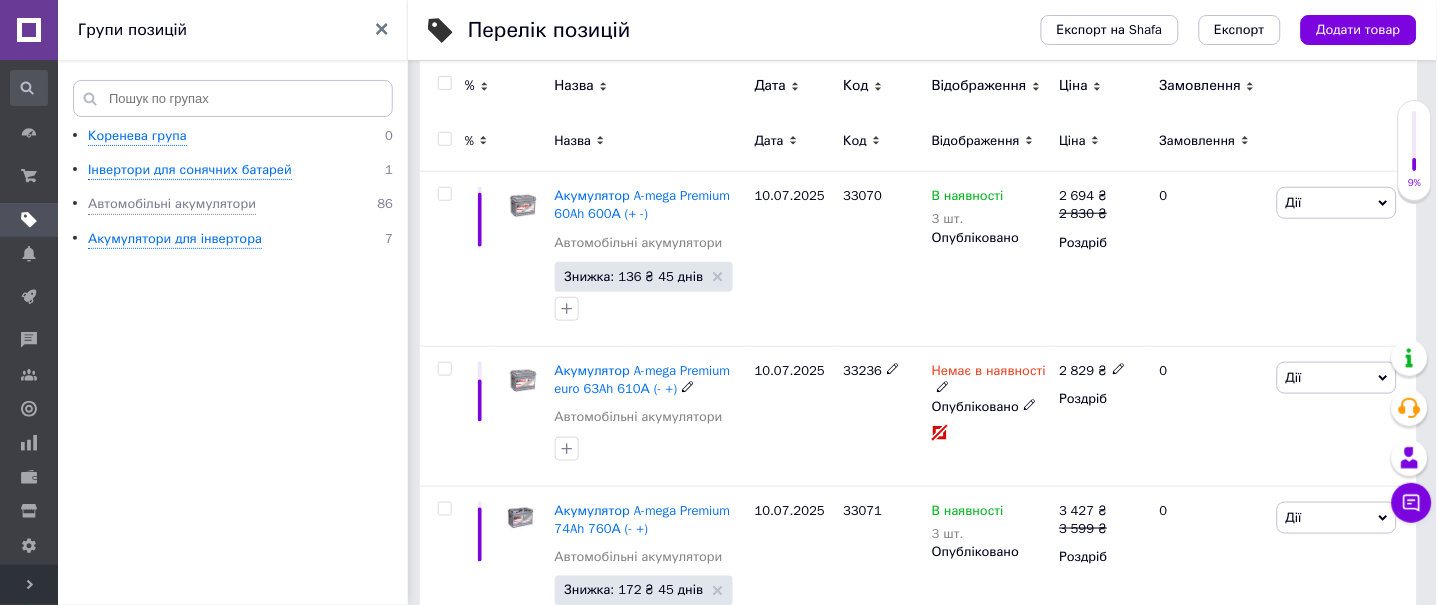 click on "Коренева група 0 Інвертори для сонячних батарей 1 Автомобільні акумулятори 86 Акумулятори для інвертора 7" at bounding box center [235, 368] 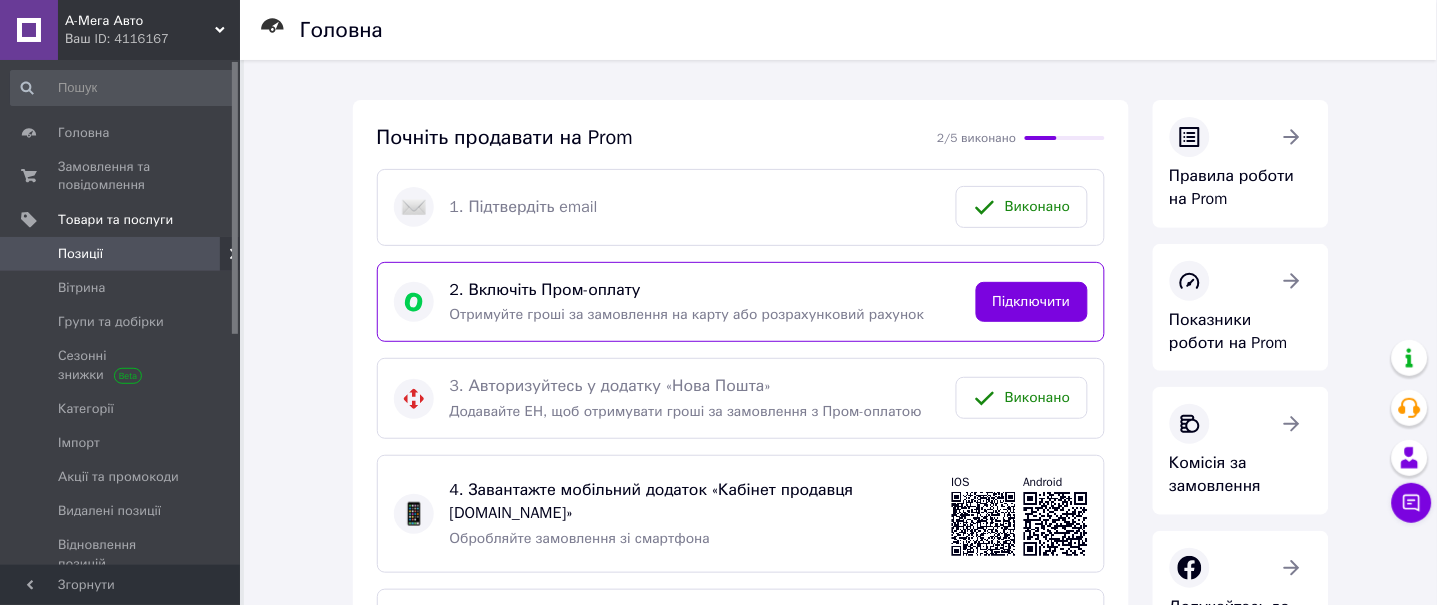 scroll, scrollTop: 666, scrollLeft: 0, axis: vertical 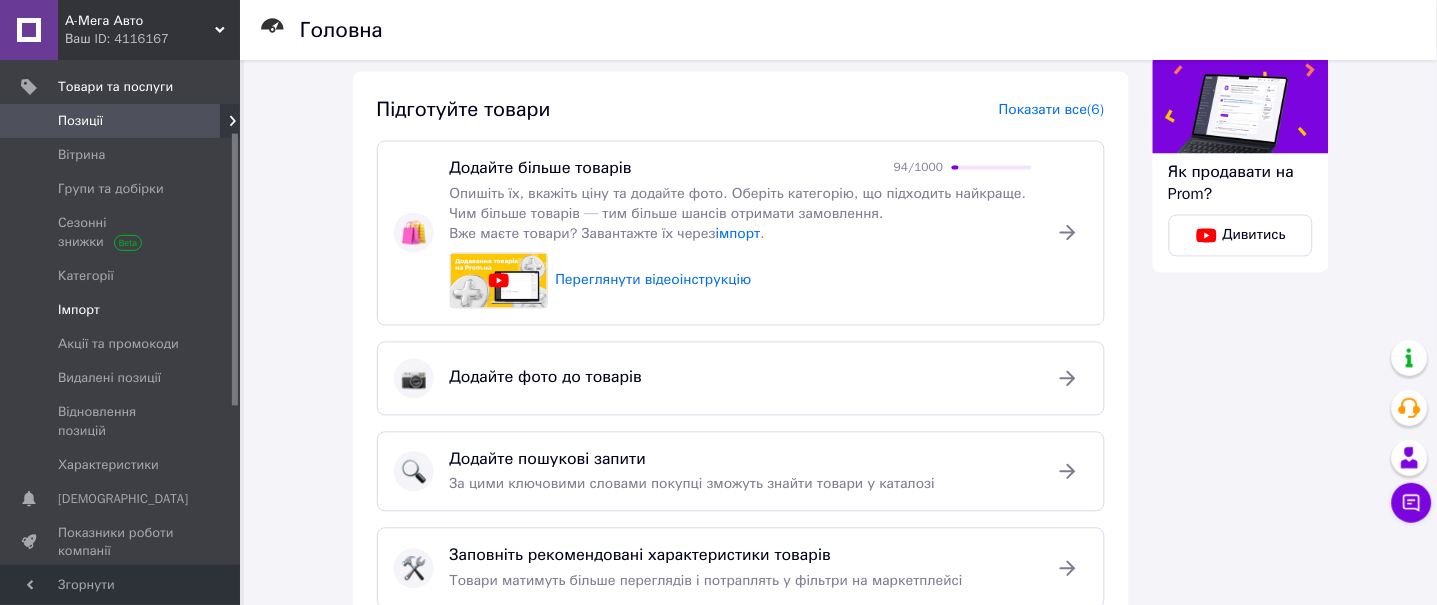 click on "Імпорт" at bounding box center (79, 310) 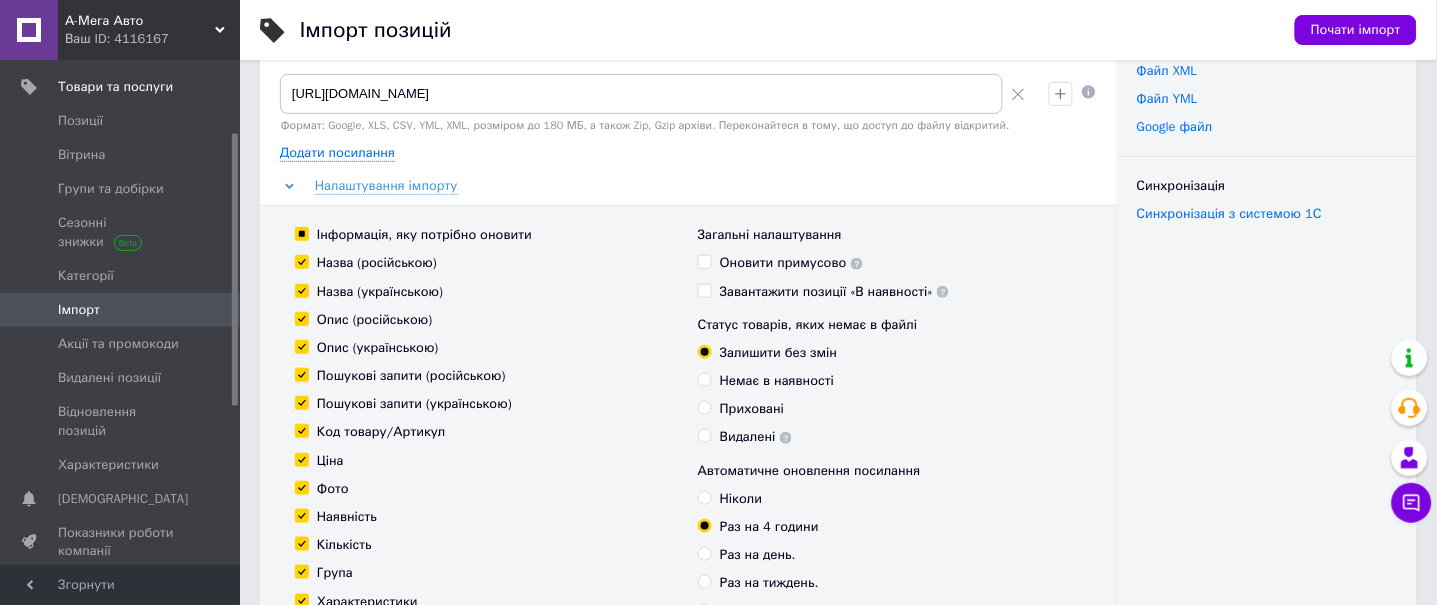 scroll, scrollTop: 0, scrollLeft: 0, axis: both 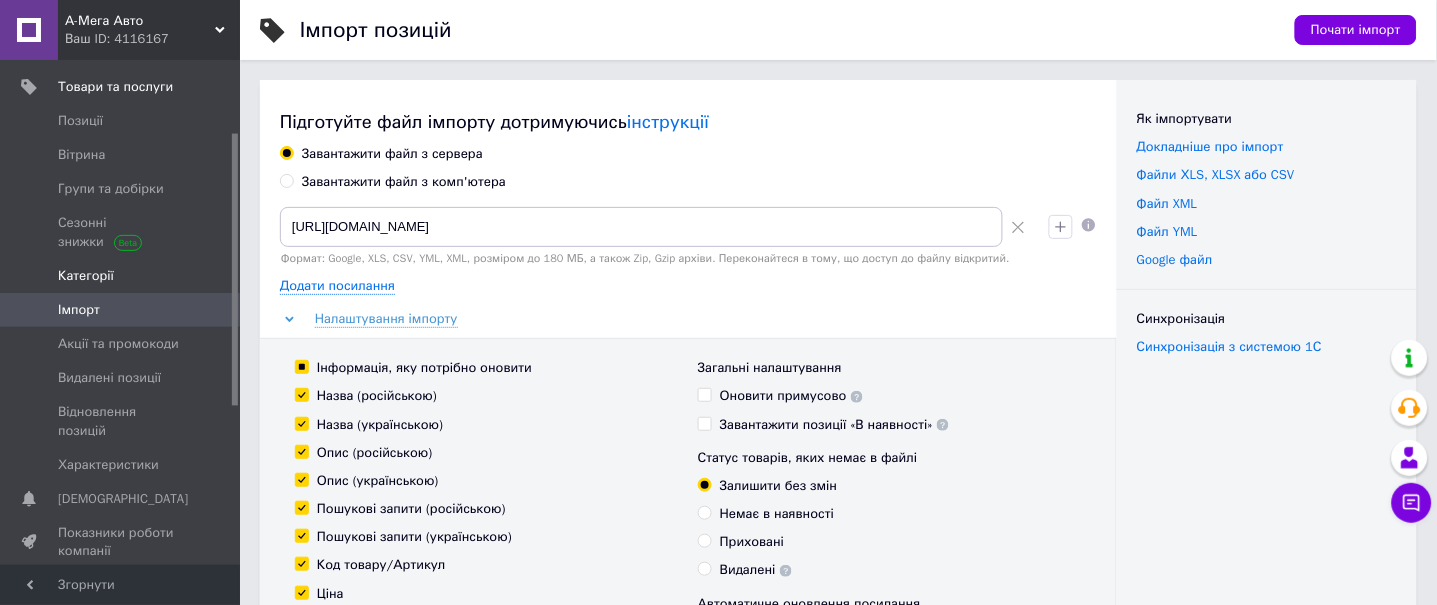 click on "Категорії" at bounding box center [86, 276] 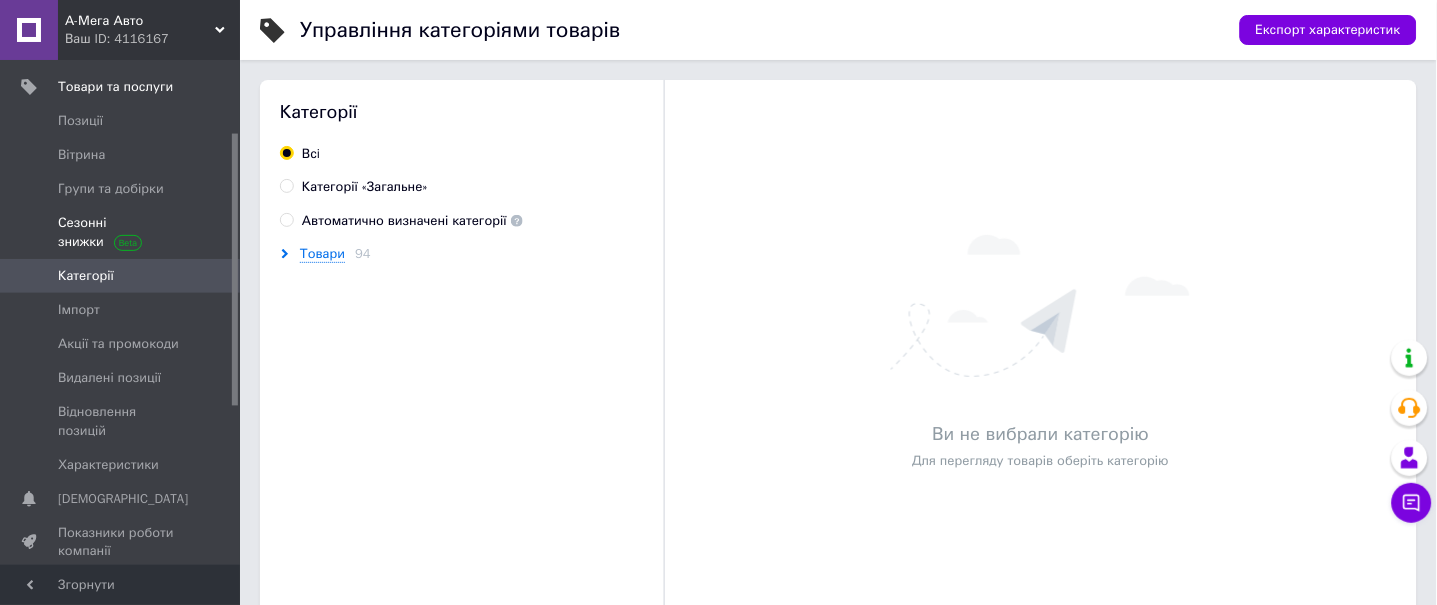 click on "Сезонні знижки" at bounding box center [121, 232] 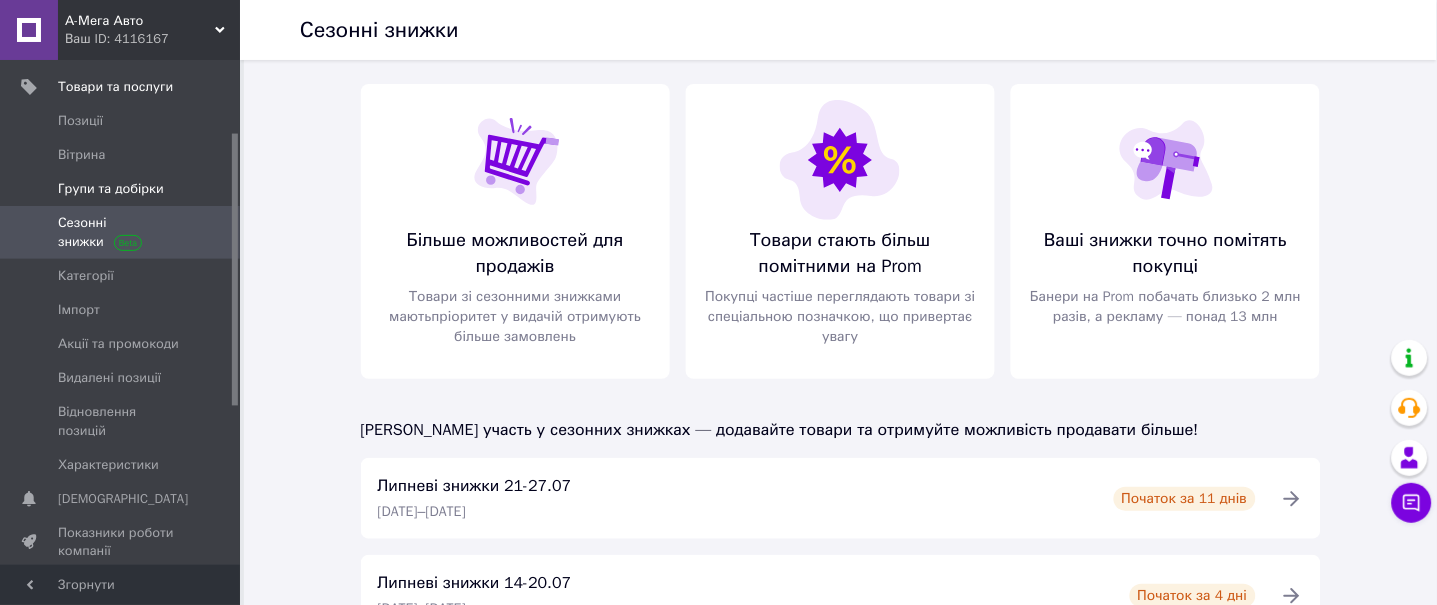 click at bounding box center (29, 189) 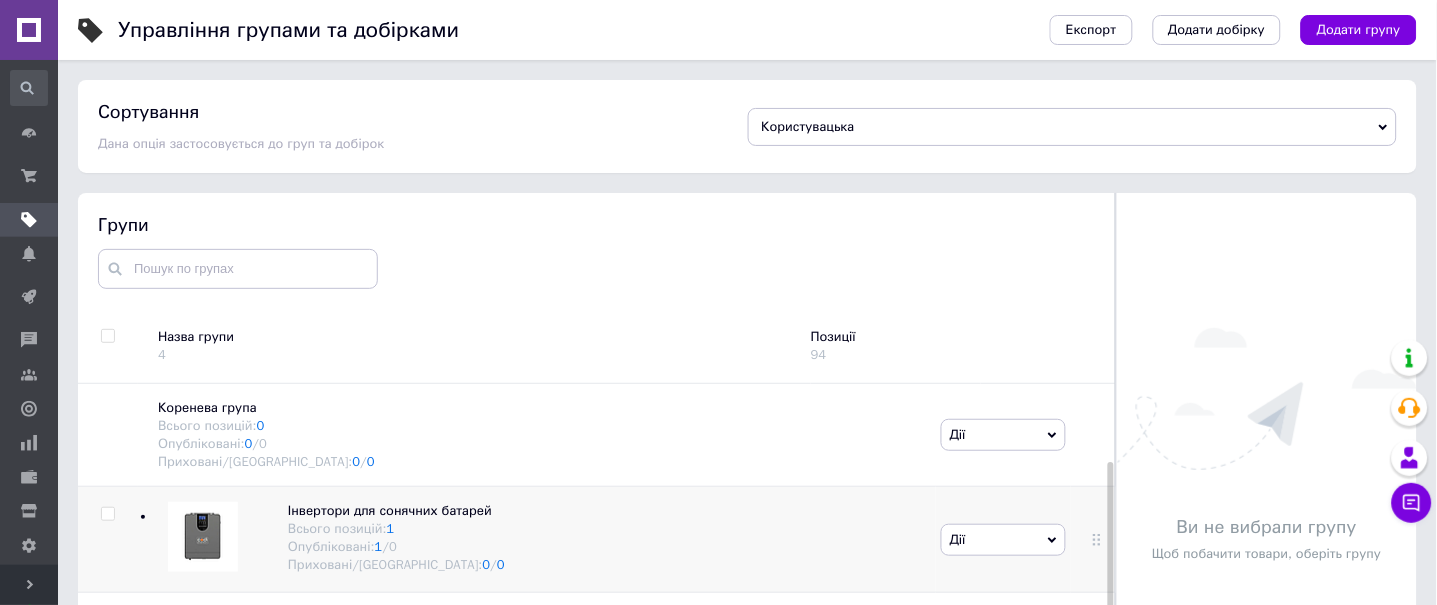 scroll, scrollTop: 103, scrollLeft: 0, axis: vertical 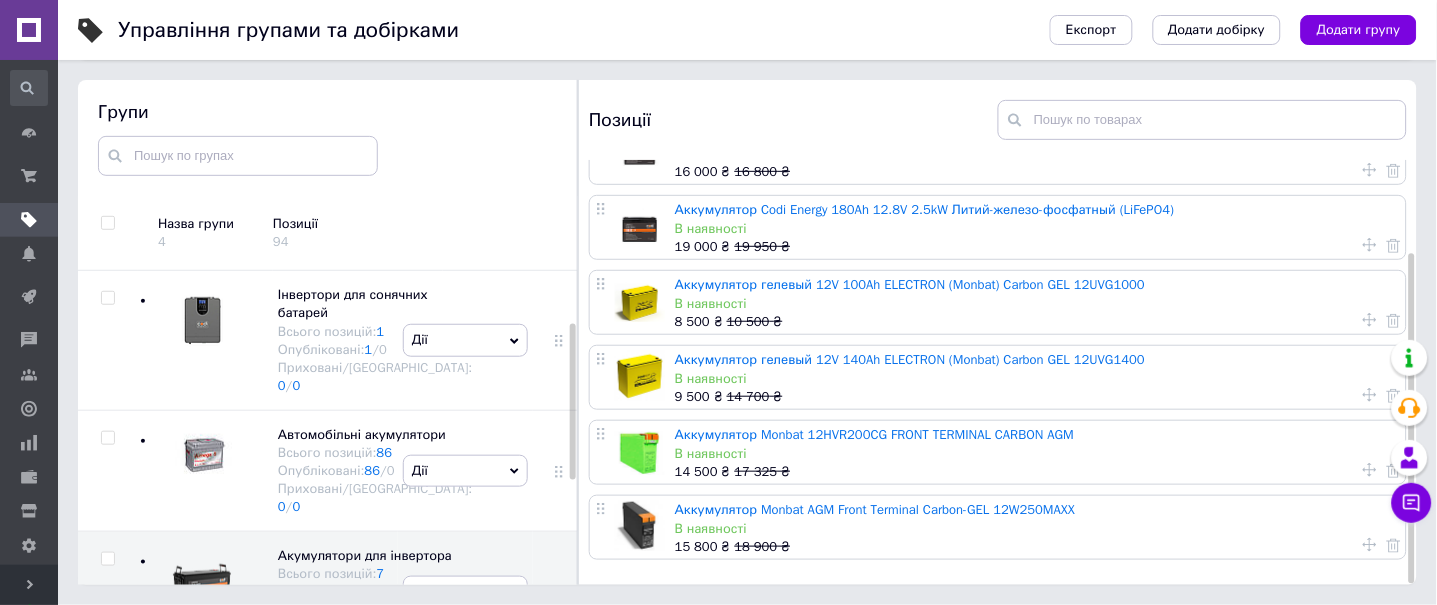 drag, startPoint x: 103, startPoint y: 194, endPoint x: 105, endPoint y: 219, distance: 25.079872 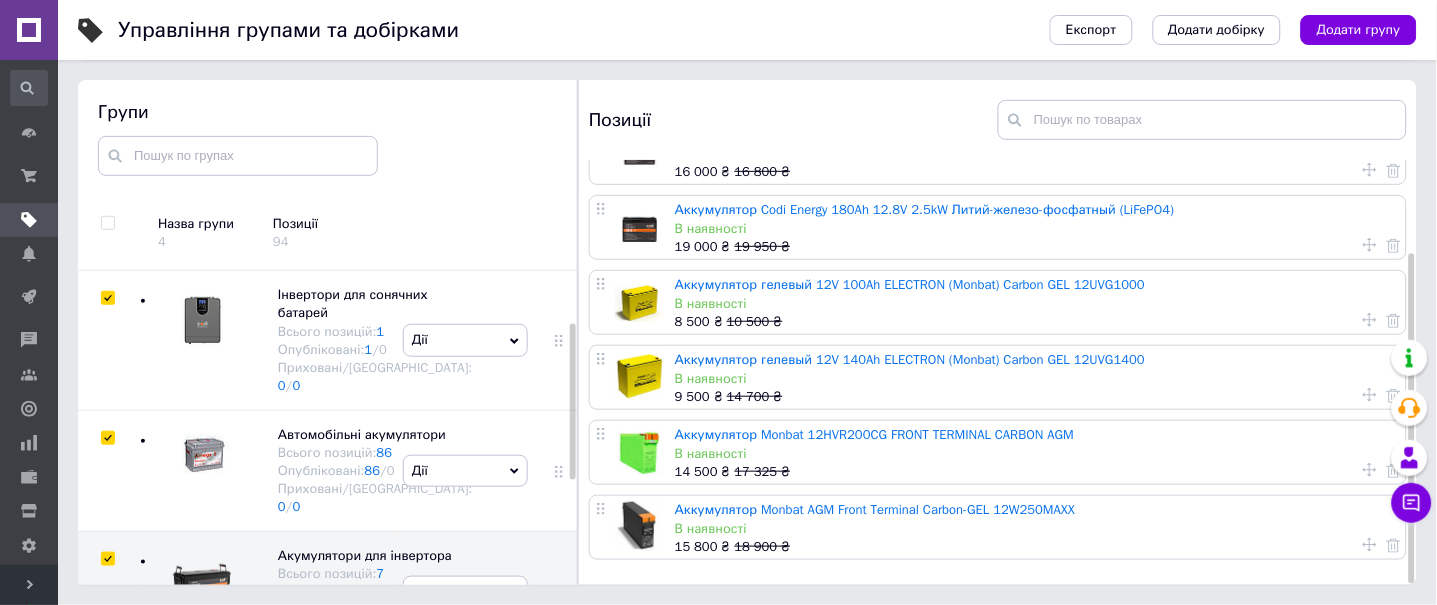 checkbox on "true" 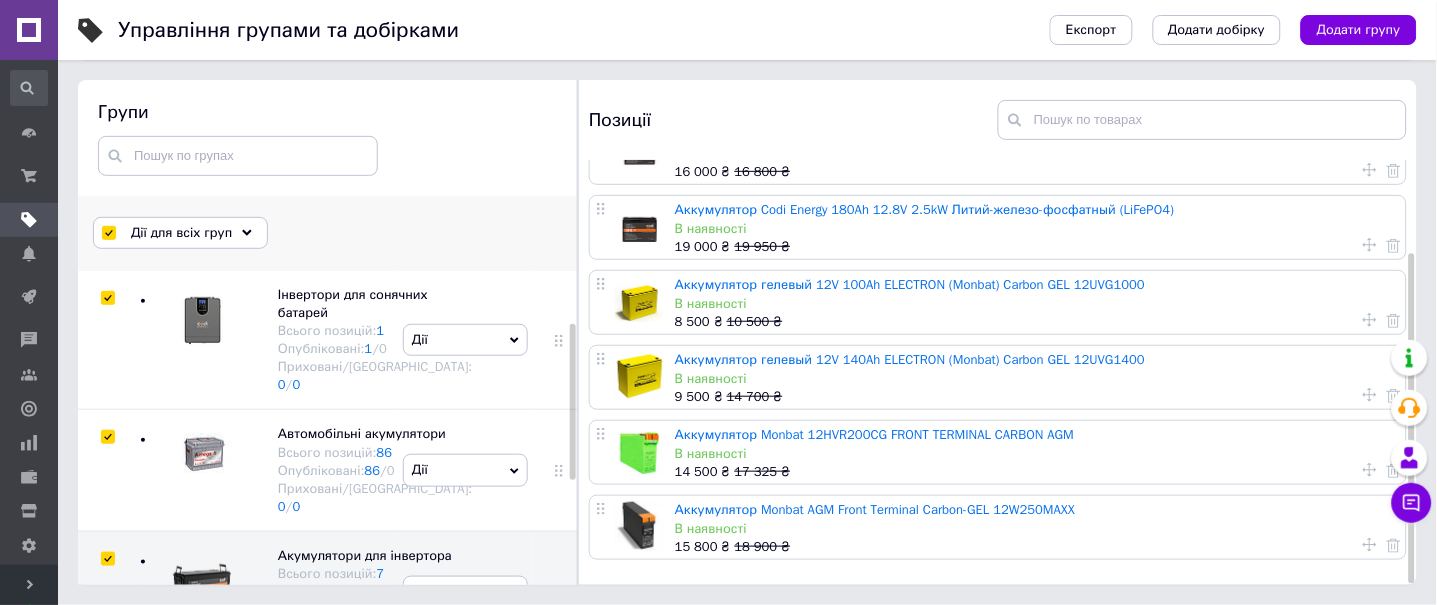 click on "Дії для всіх груп" at bounding box center [180, 233] 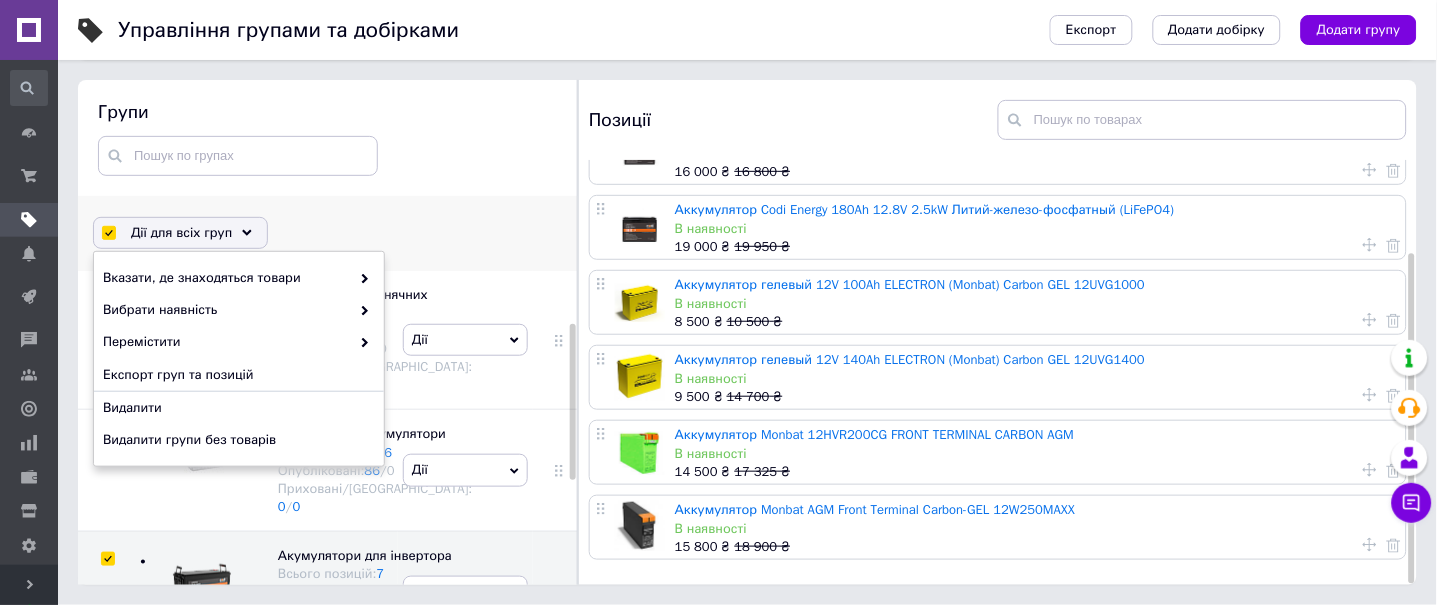 click on "Дії для всіх груп Вибрати всі групи Обрані всі групи Скасувати вибір Вказати, де знаходяться товари Вибрати наявність Перемістити Експорт груп та позицій Видалити Видалити групи без товарів" at bounding box center [328, 233] 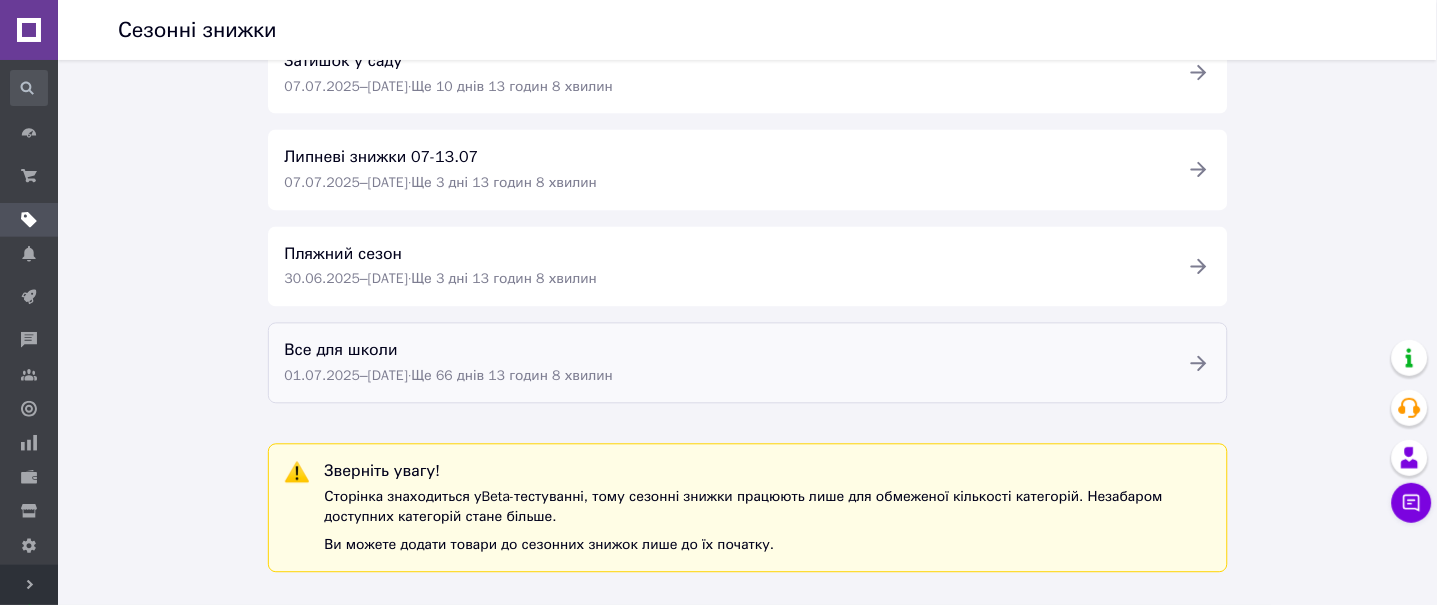scroll, scrollTop: 0, scrollLeft: 0, axis: both 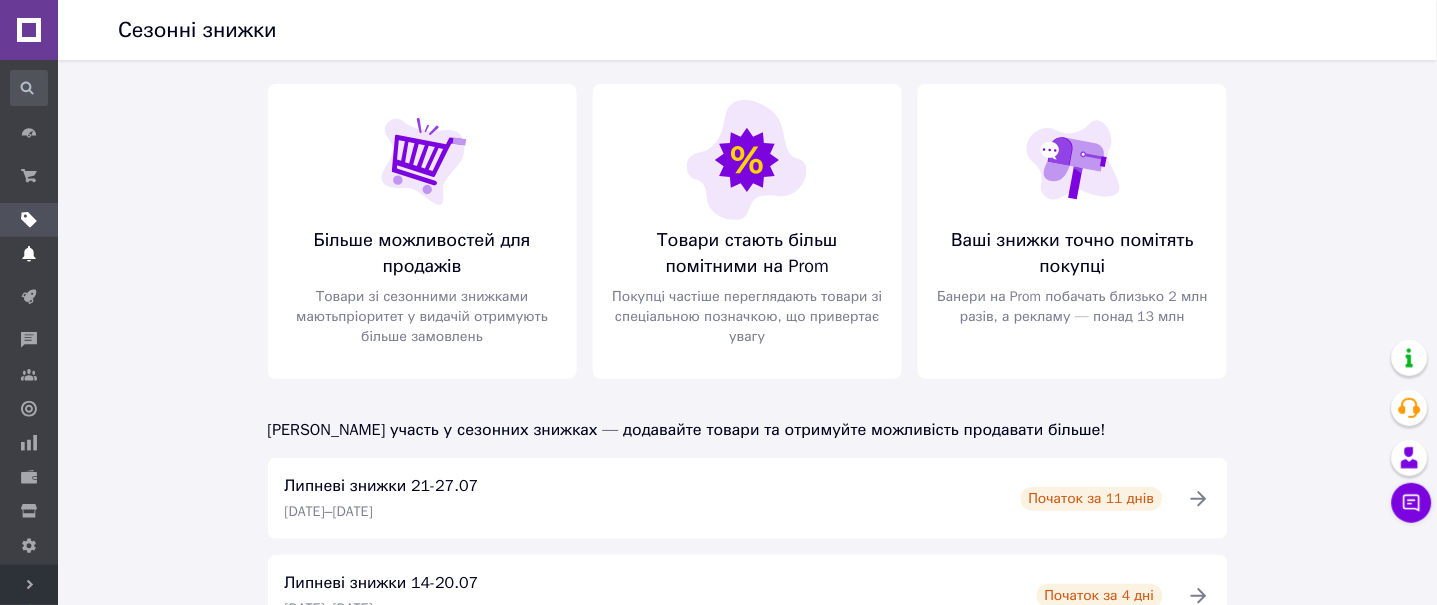 click 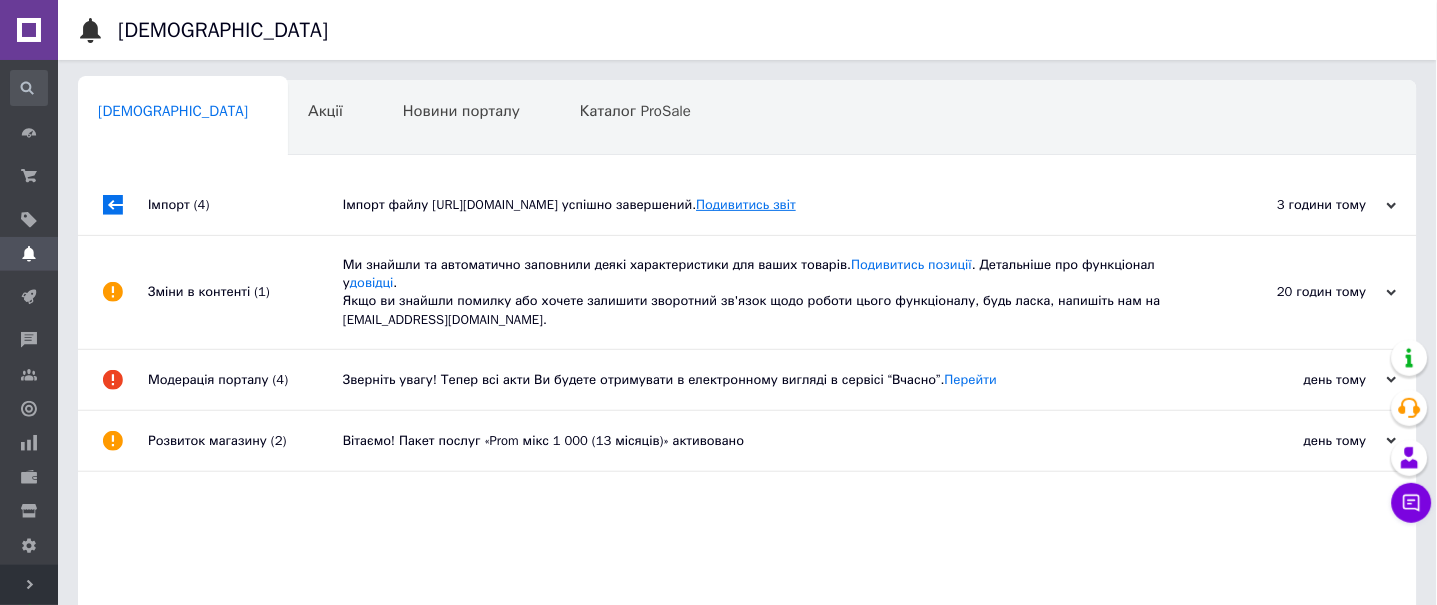click on "Подивитись звіт" at bounding box center (746, 204) 